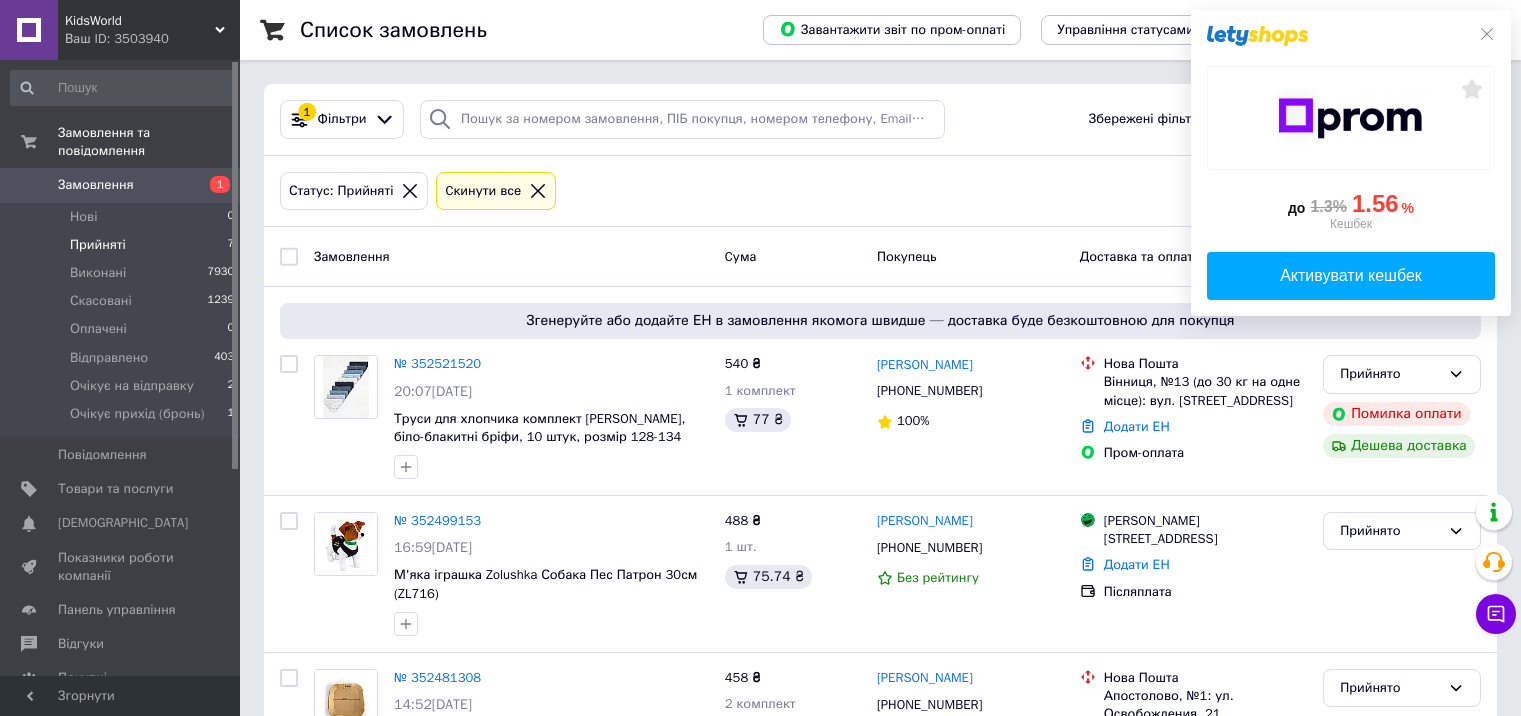 scroll, scrollTop: 0, scrollLeft: 0, axis: both 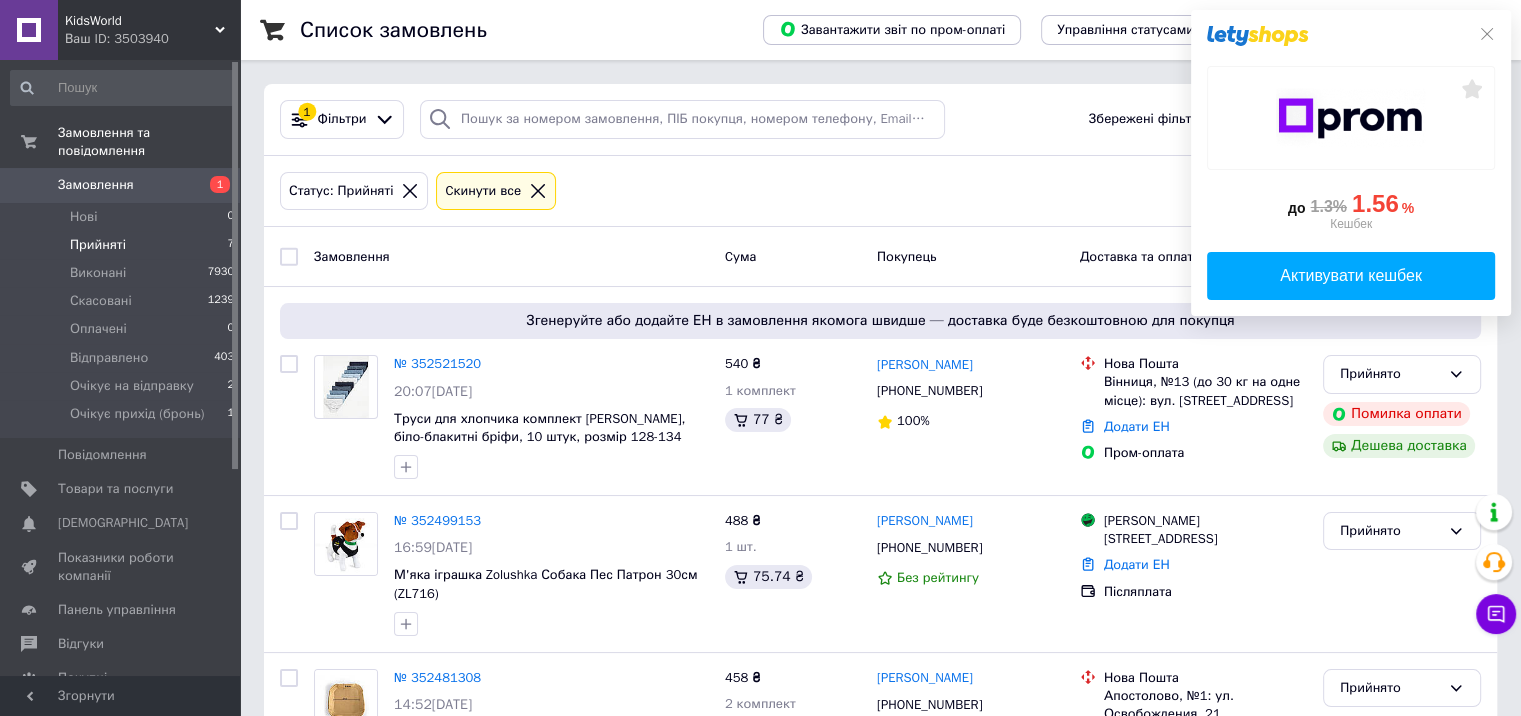 drag, startPoint x: 1483, startPoint y: 39, endPoint x: 1437, endPoint y: 34, distance: 46.270943 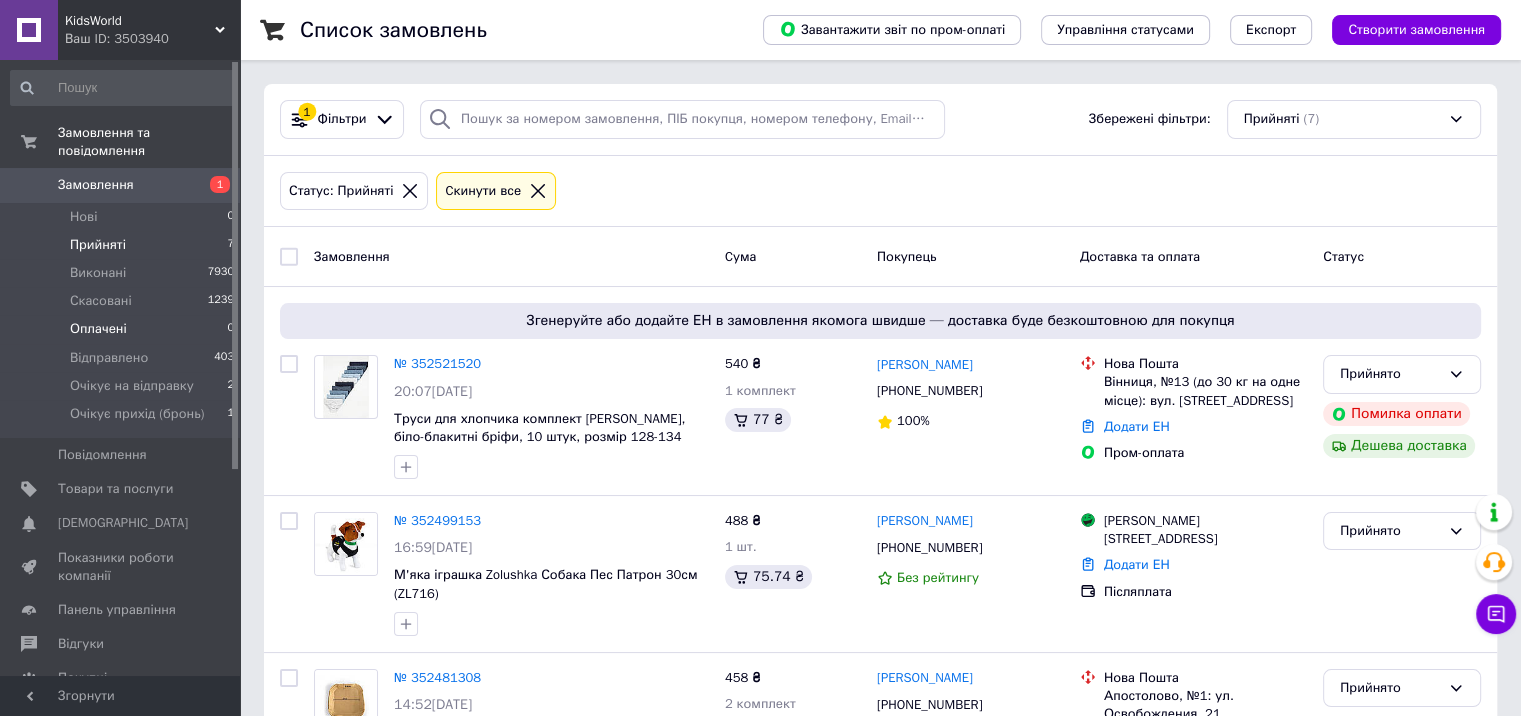click on "Оплачені 0" at bounding box center (123, 329) 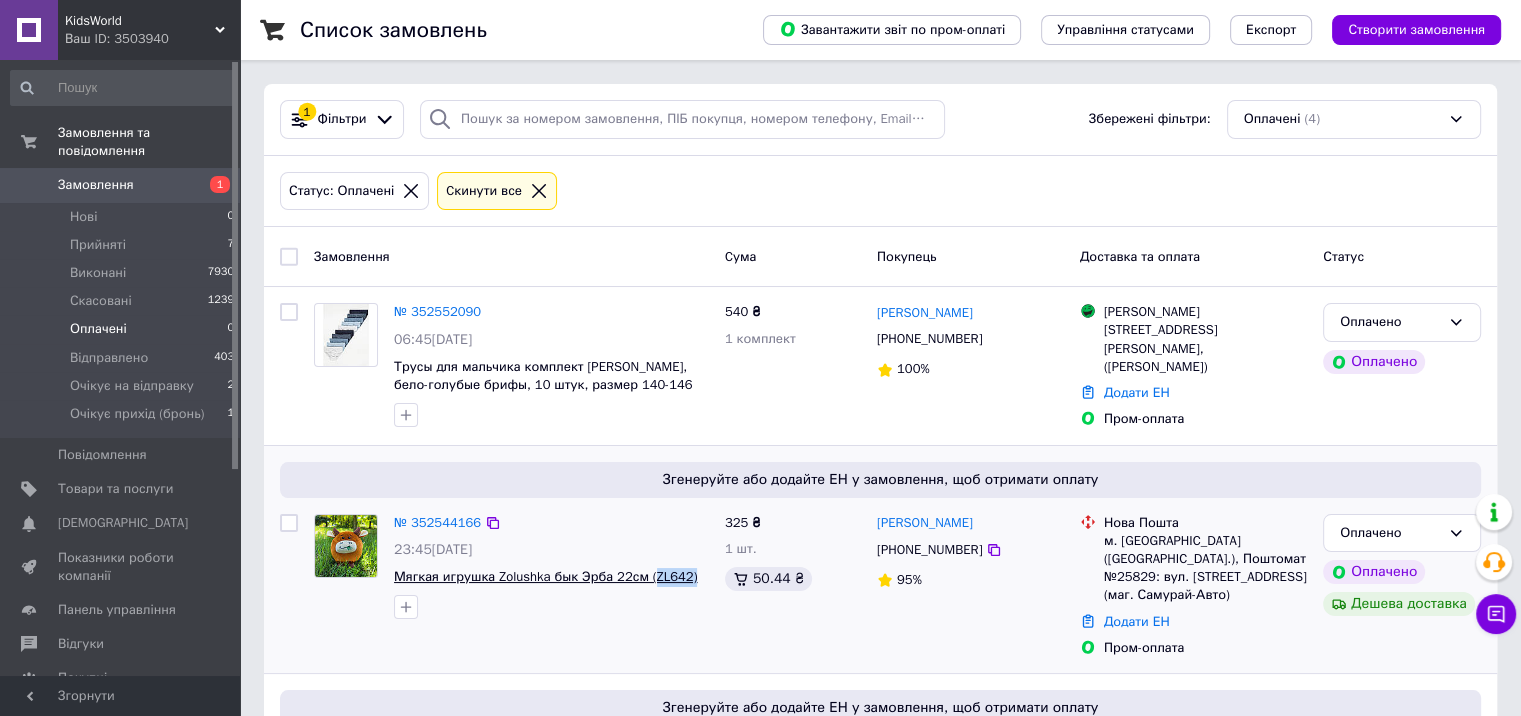 drag, startPoint x: 684, startPoint y: 577, endPoint x: 641, endPoint y: 578, distance: 43.011627 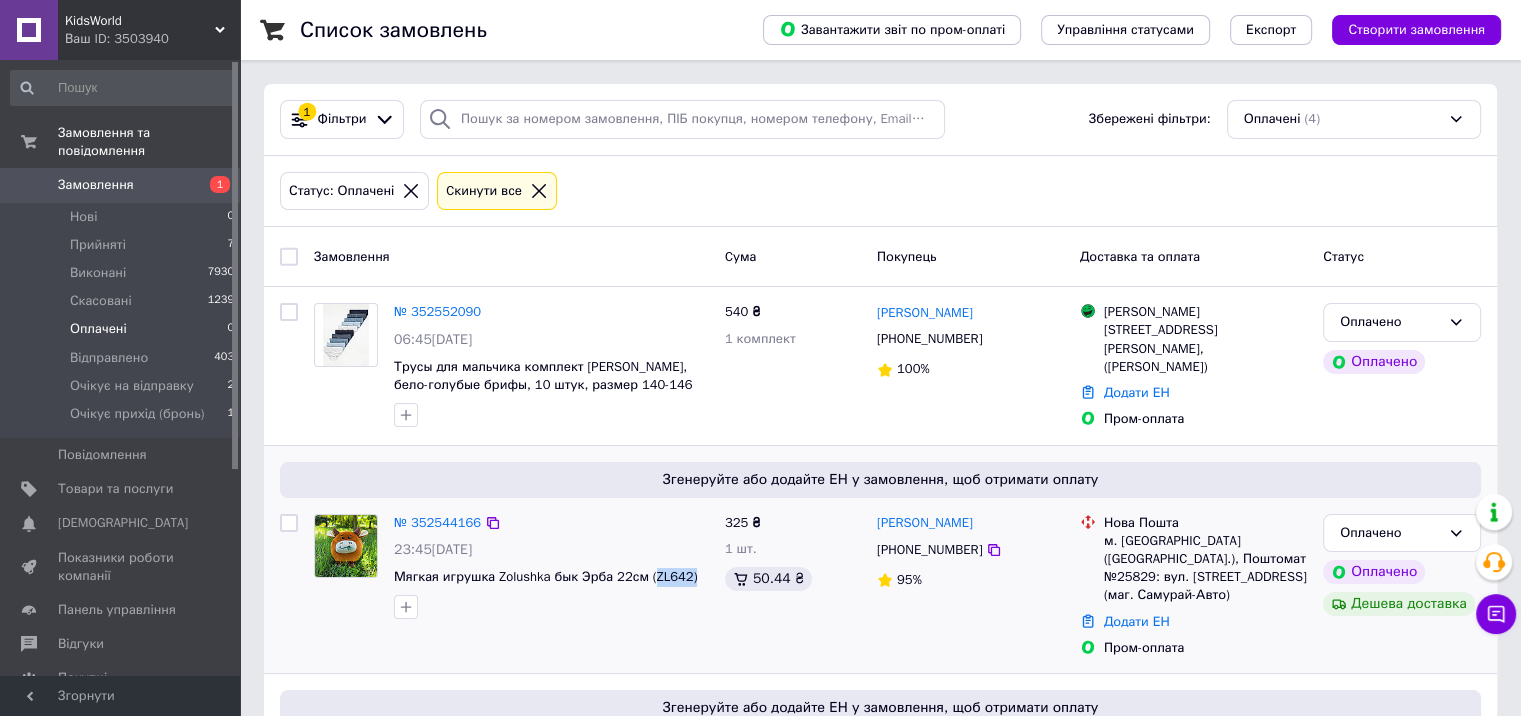 copy on "ZL642)" 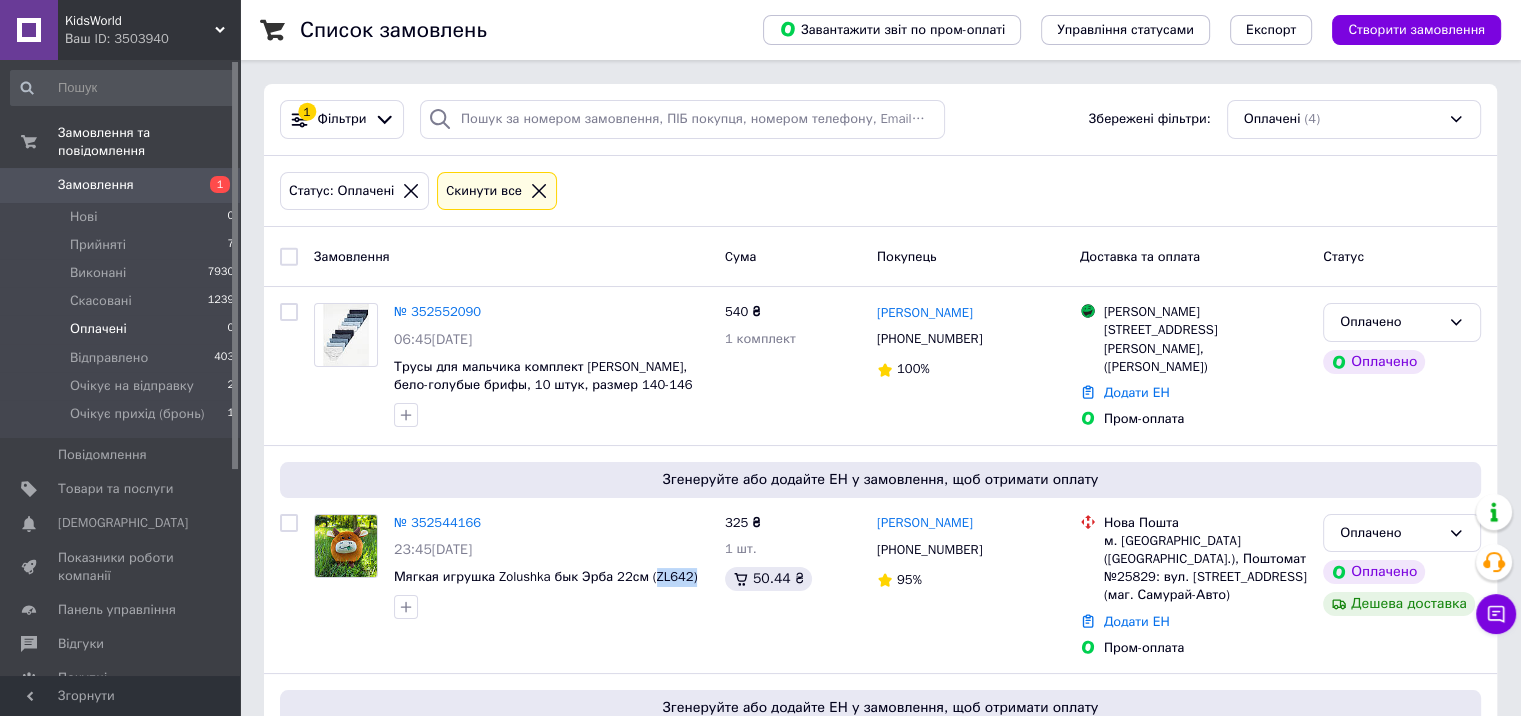 click on "№ 352544166" at bounding box center [437, 522] 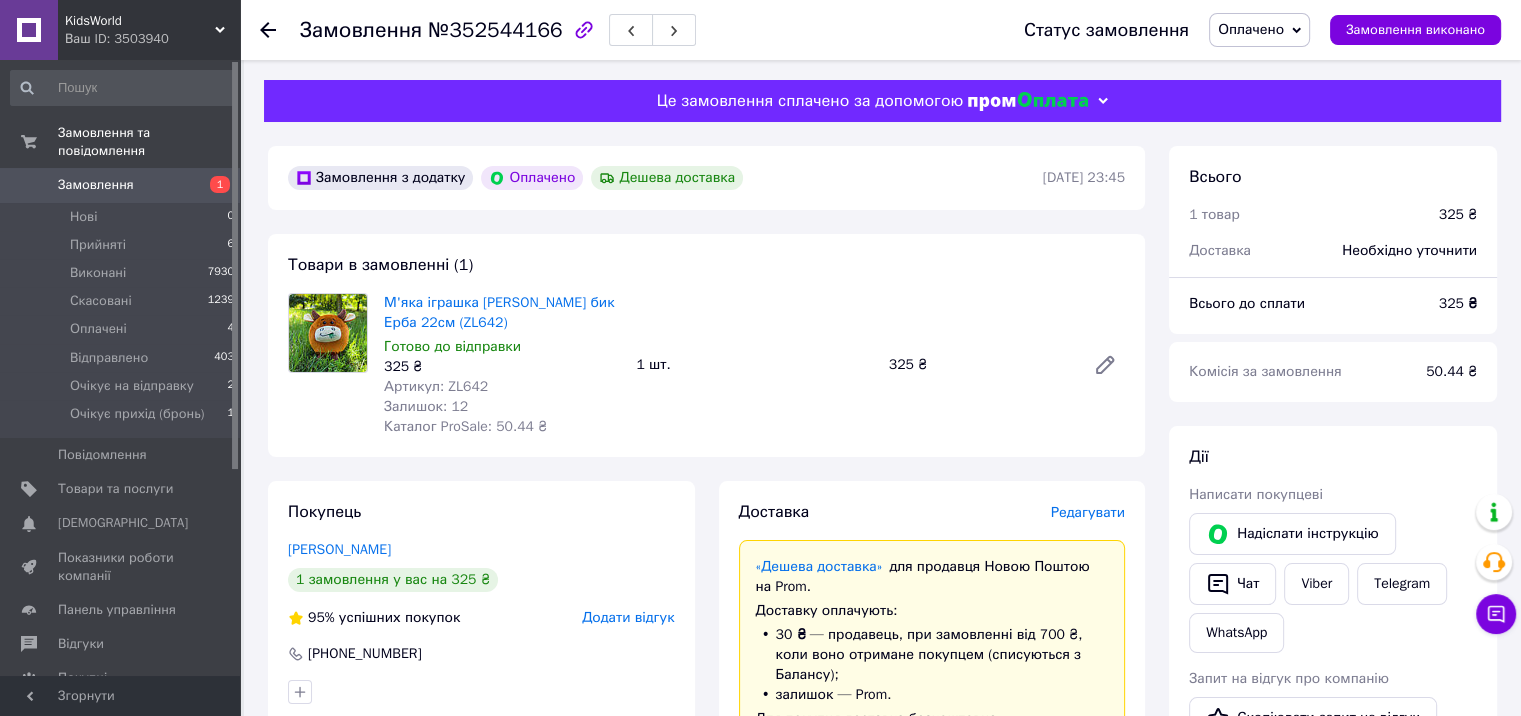 scroll, scrollTop: 400, scrollLeft: 0, axis: vertical 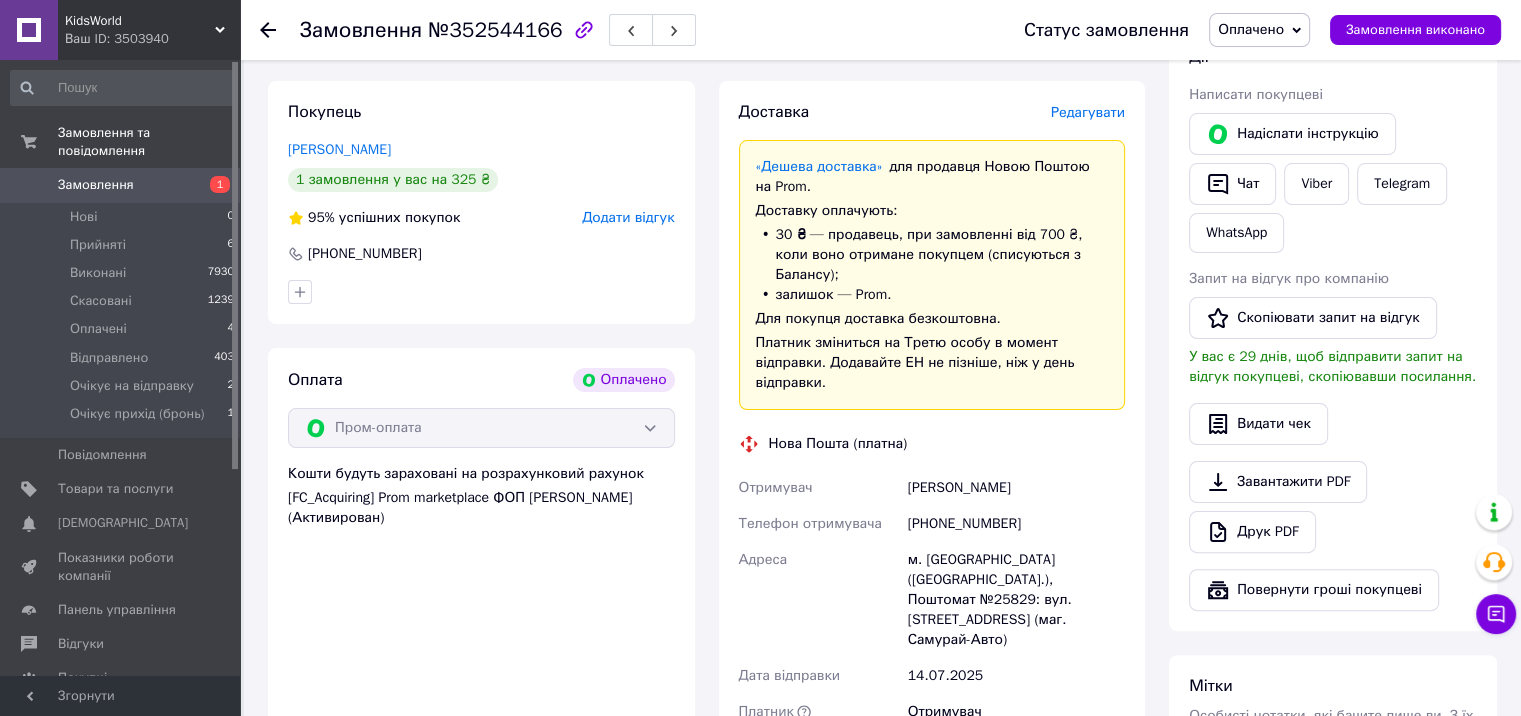 click on "[PHONE_NUMBER]" at bounding box center [1016, 524] 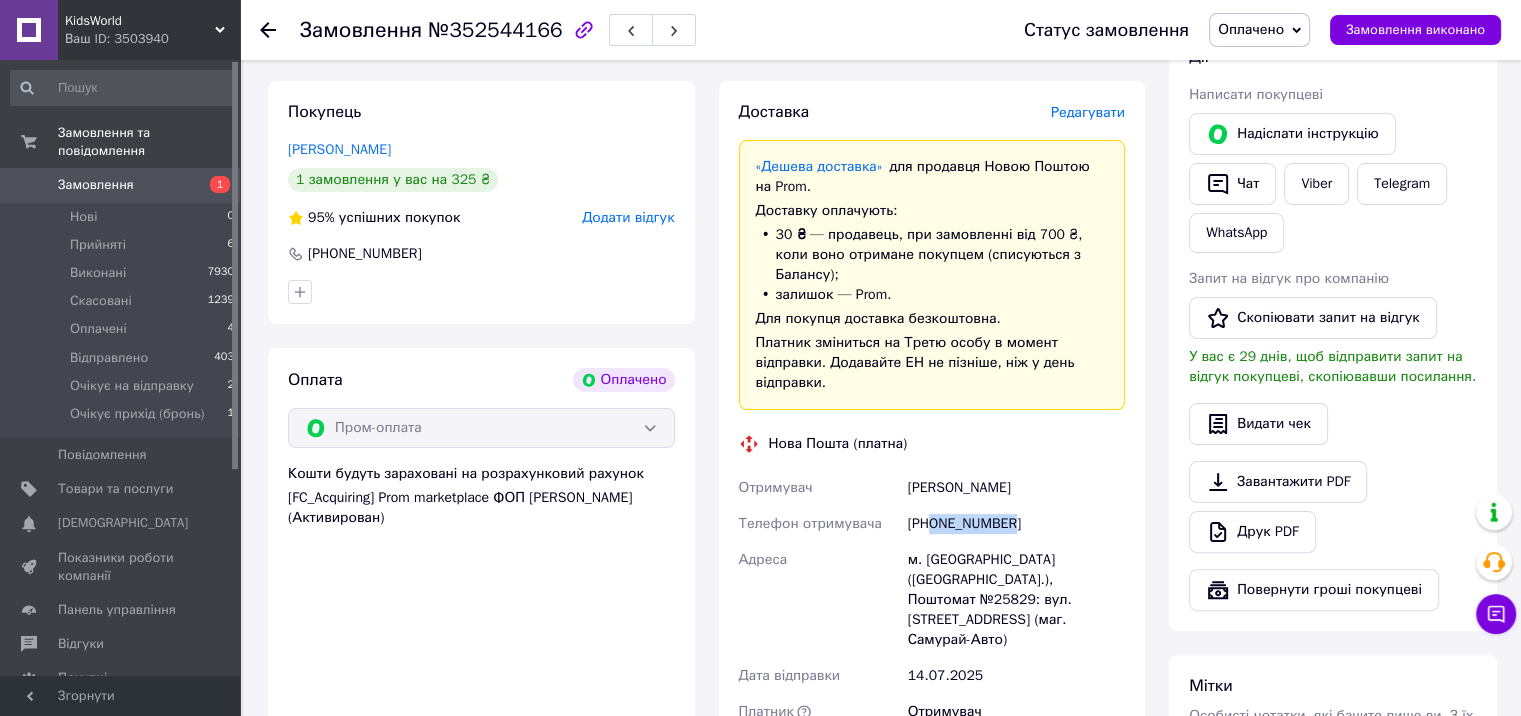 drag, startPoint x: 933, startPoint y: 528, endPoint x: 1043, endPoint y: 528, distance: 110 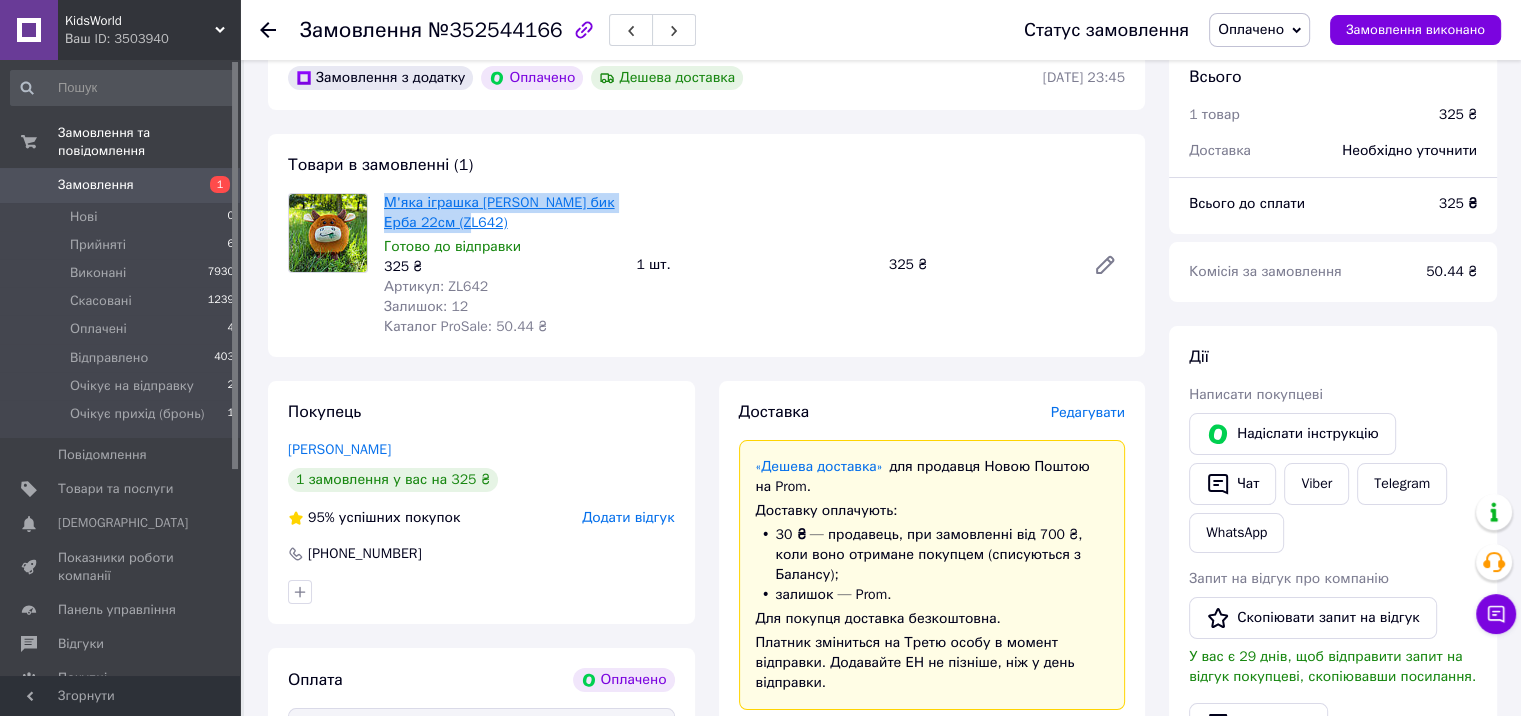 drag, startPoint x: 481, startPoint y: 221, endPoint x: 384, endPoint y: 197, distance: 99.92497 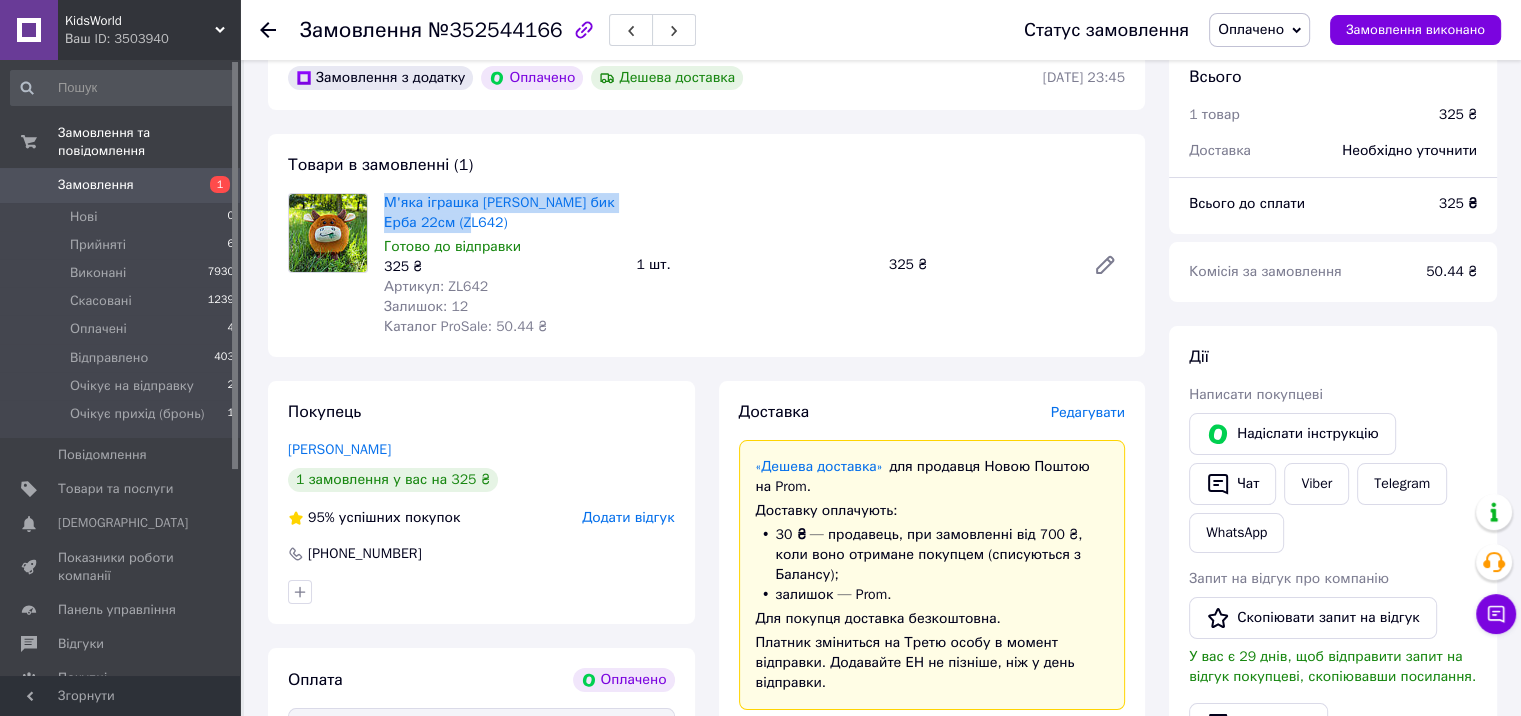 copy on "М'яка іграшка [PERSON_NAME] бик Ерба 22см (ZL642)" 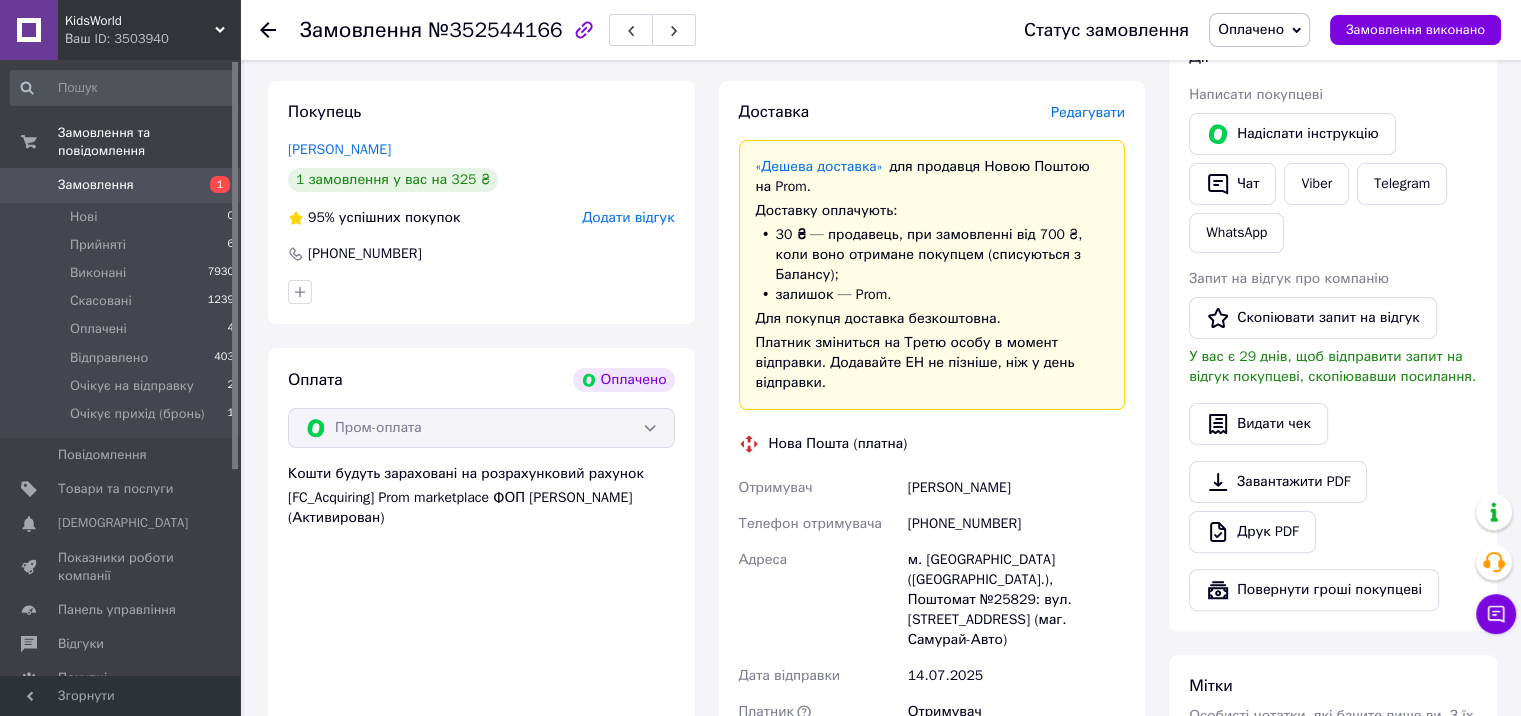 scroll, scrollTop: 500, scrollLeft: 0, axis: vertical 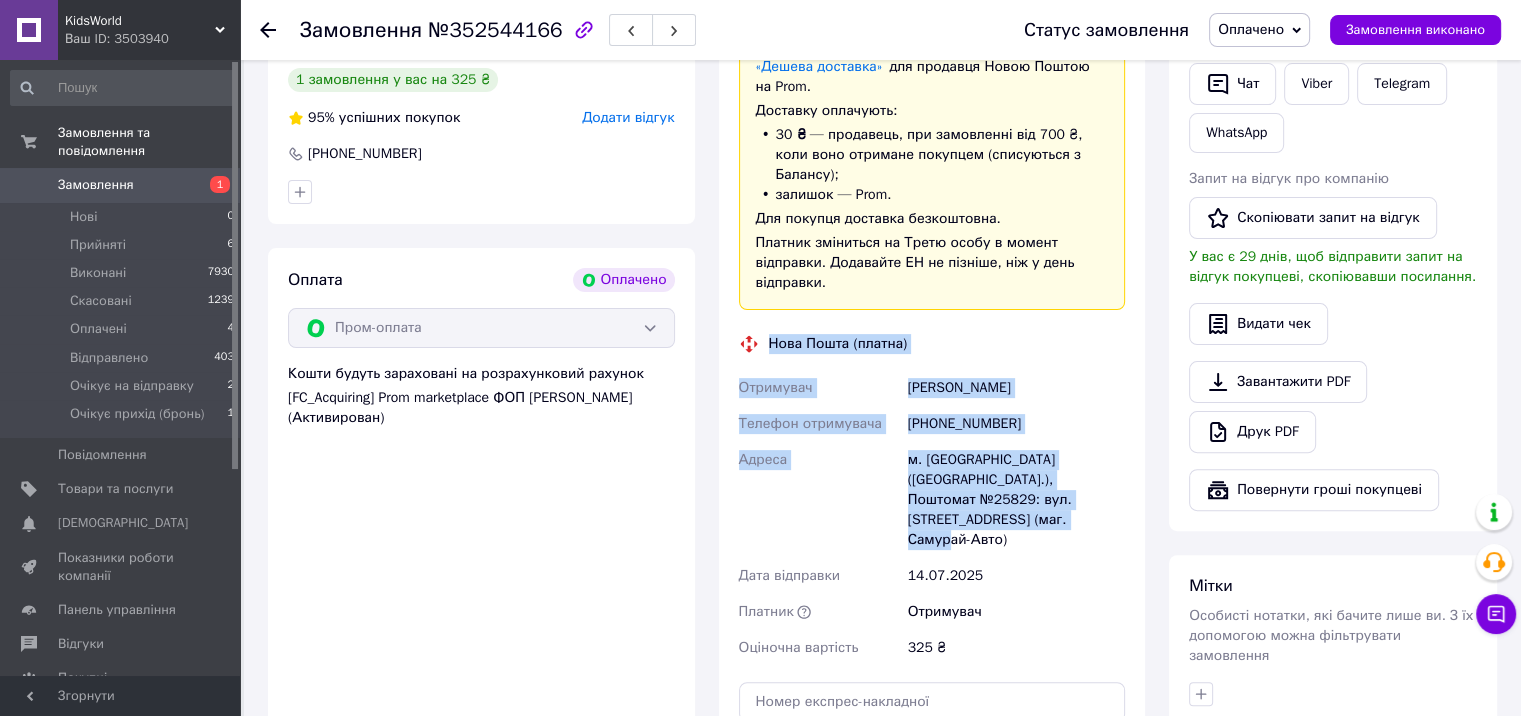 drag, startPoint x: 770, startPoint y: 337, endPoint x: 1059, endPoint y: 529, distance: 346.96542 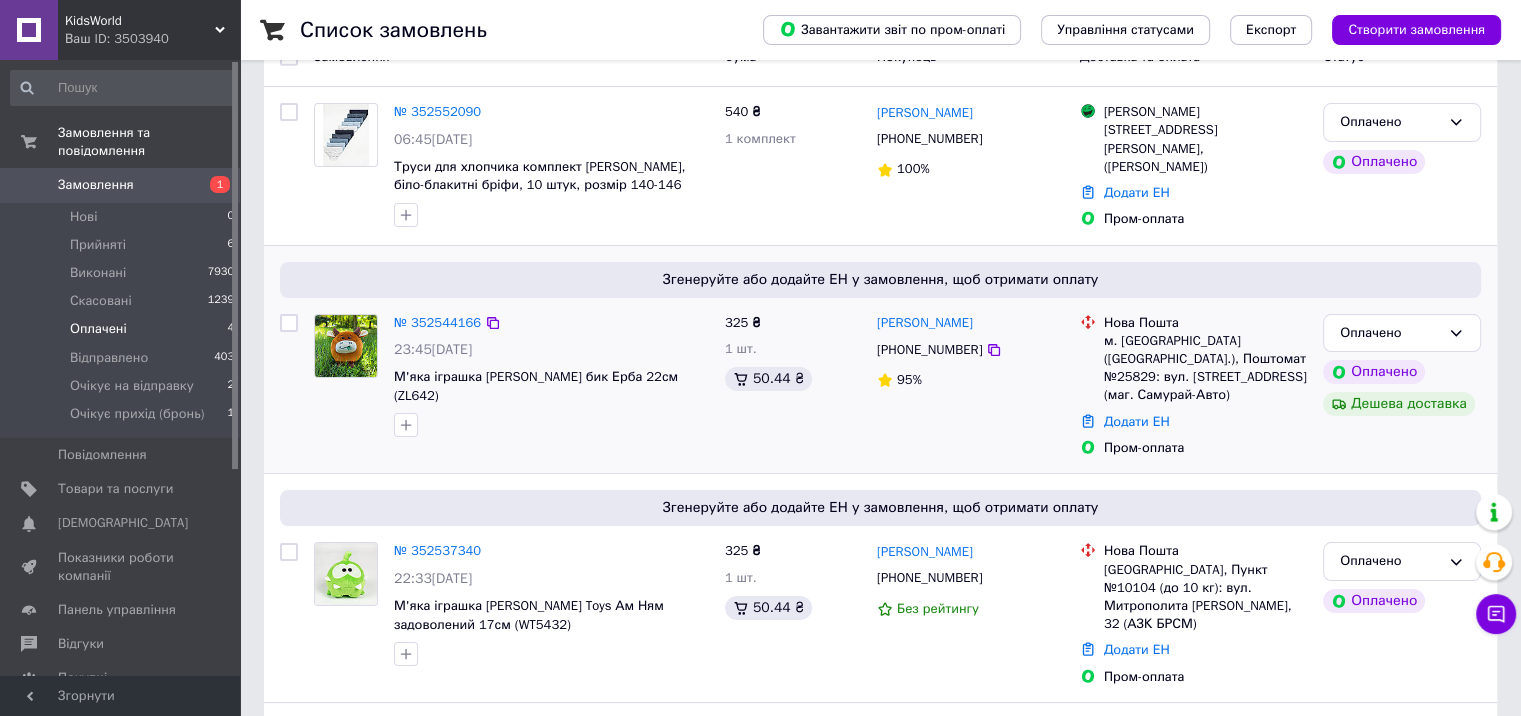 scroll, scrollTop: 400, scrollLeft: 0, axis: vertical 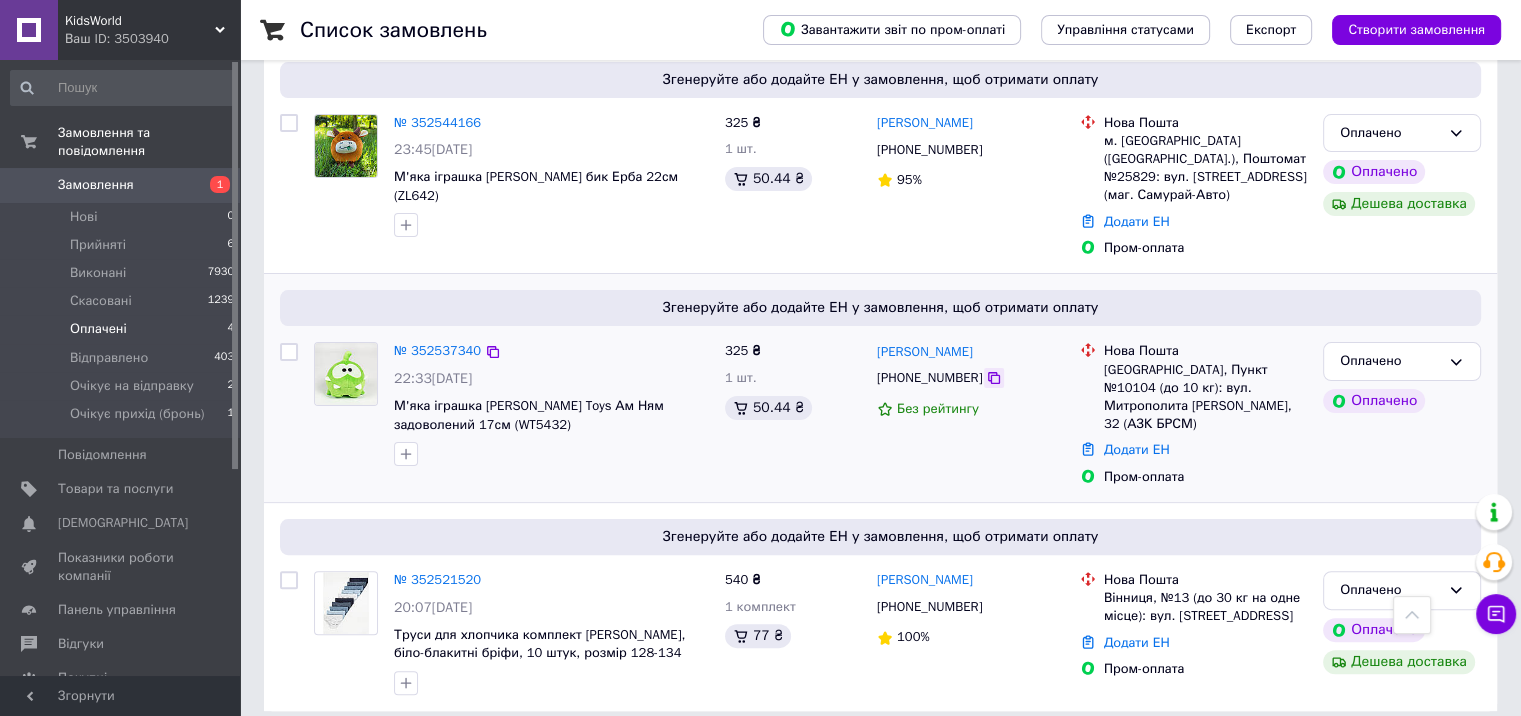 click 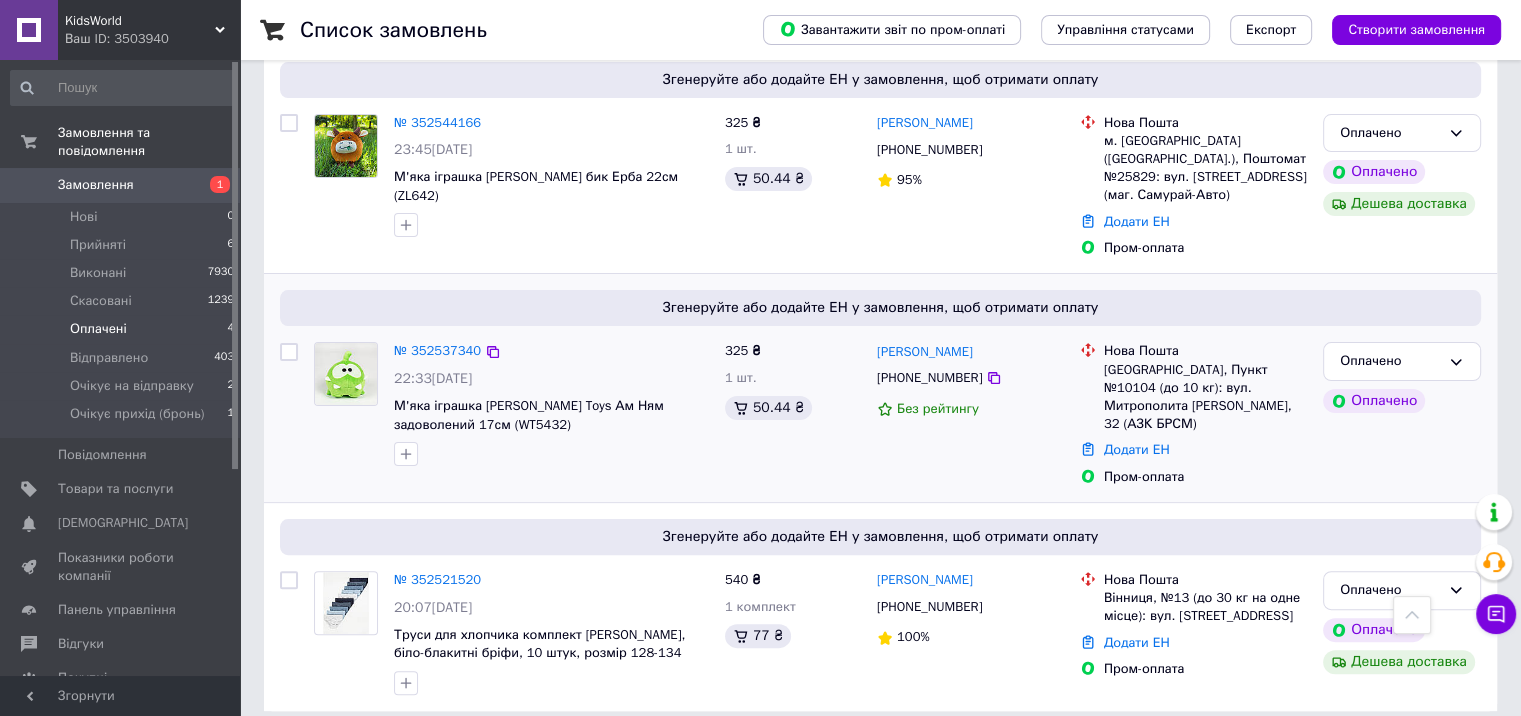 click on "№ 352537340" at bounding box center (437, 351) 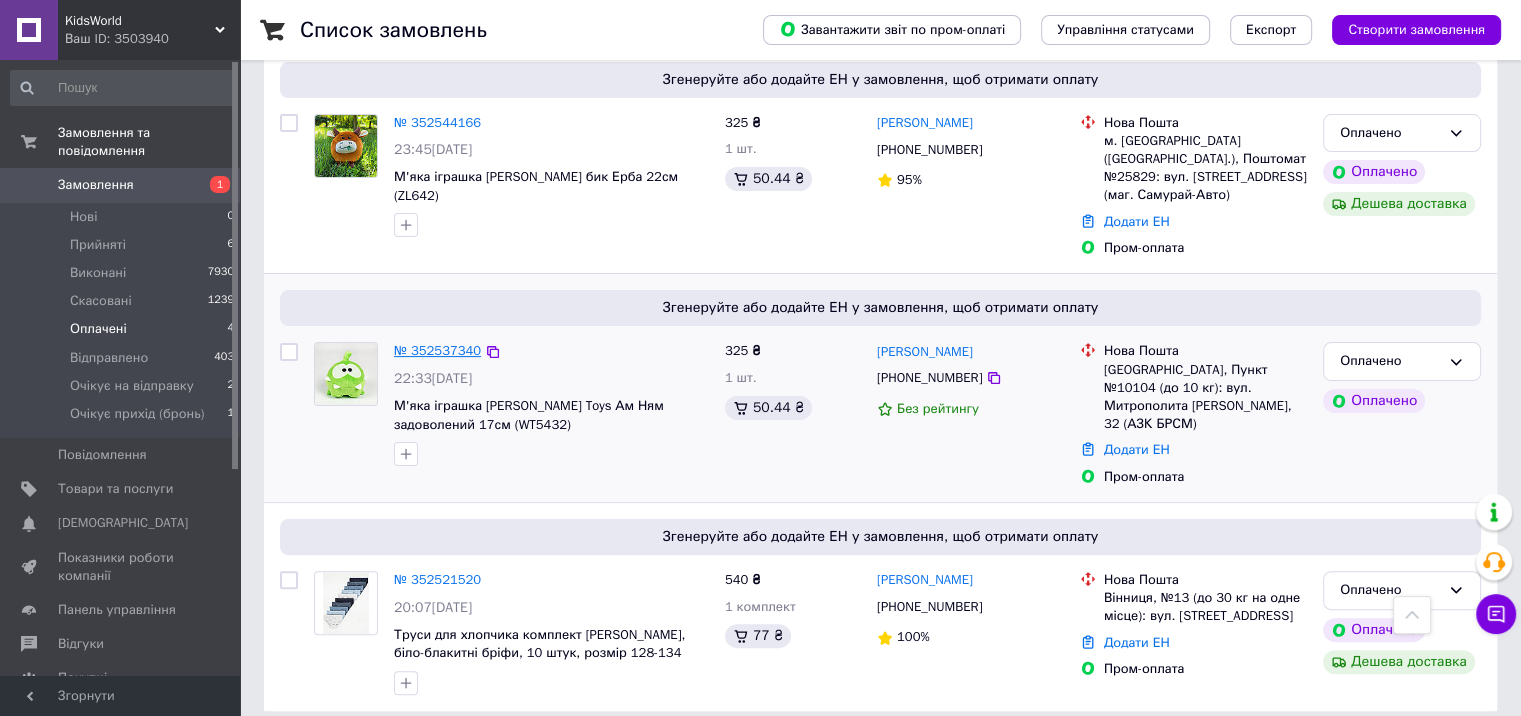 click on "№ 352537340" at bounding box center [437, 350] 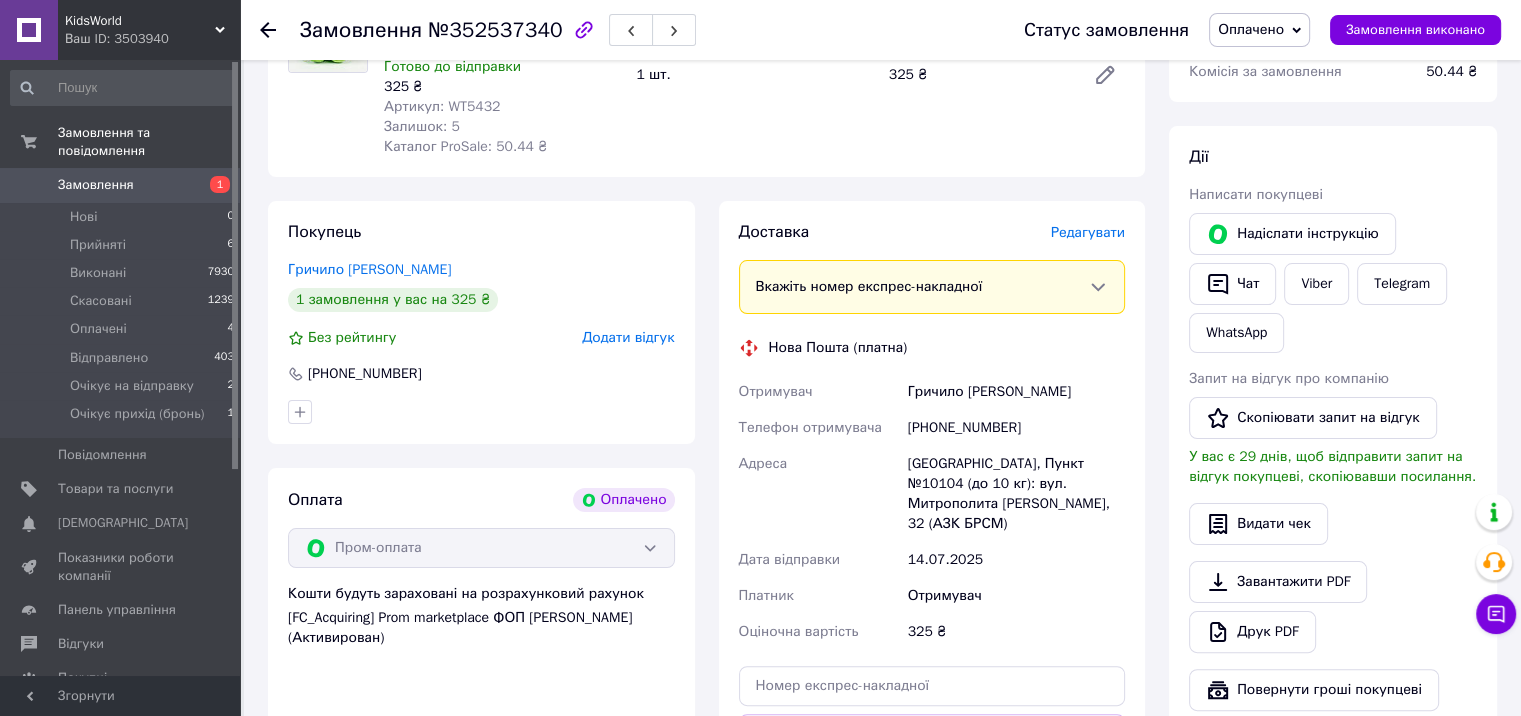 scroll, scrollTop: 0, scrollLeft: 0, axis: both 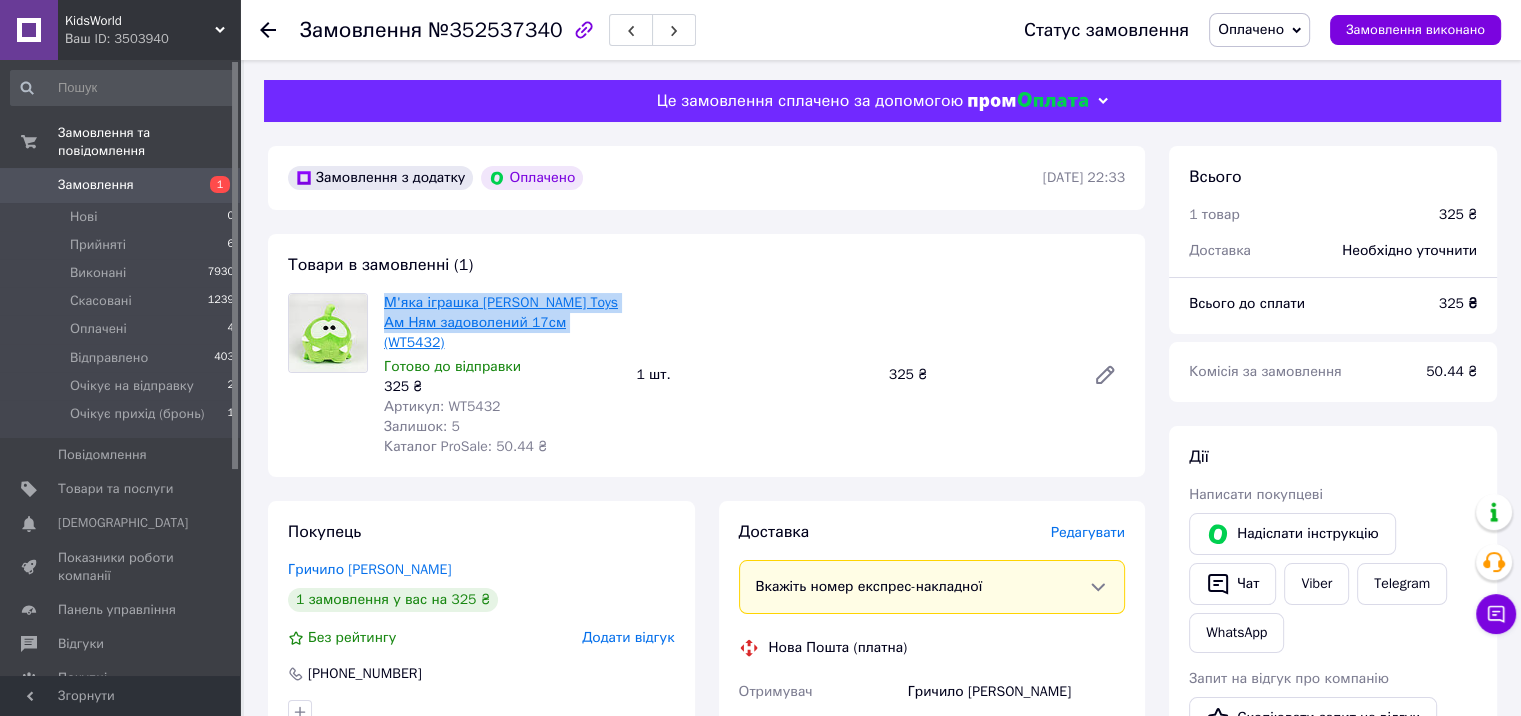 drag, startPoint x: 591, startPoint y: 327, endPoint x: 388, endPoint y: 301, distance: 204.65825 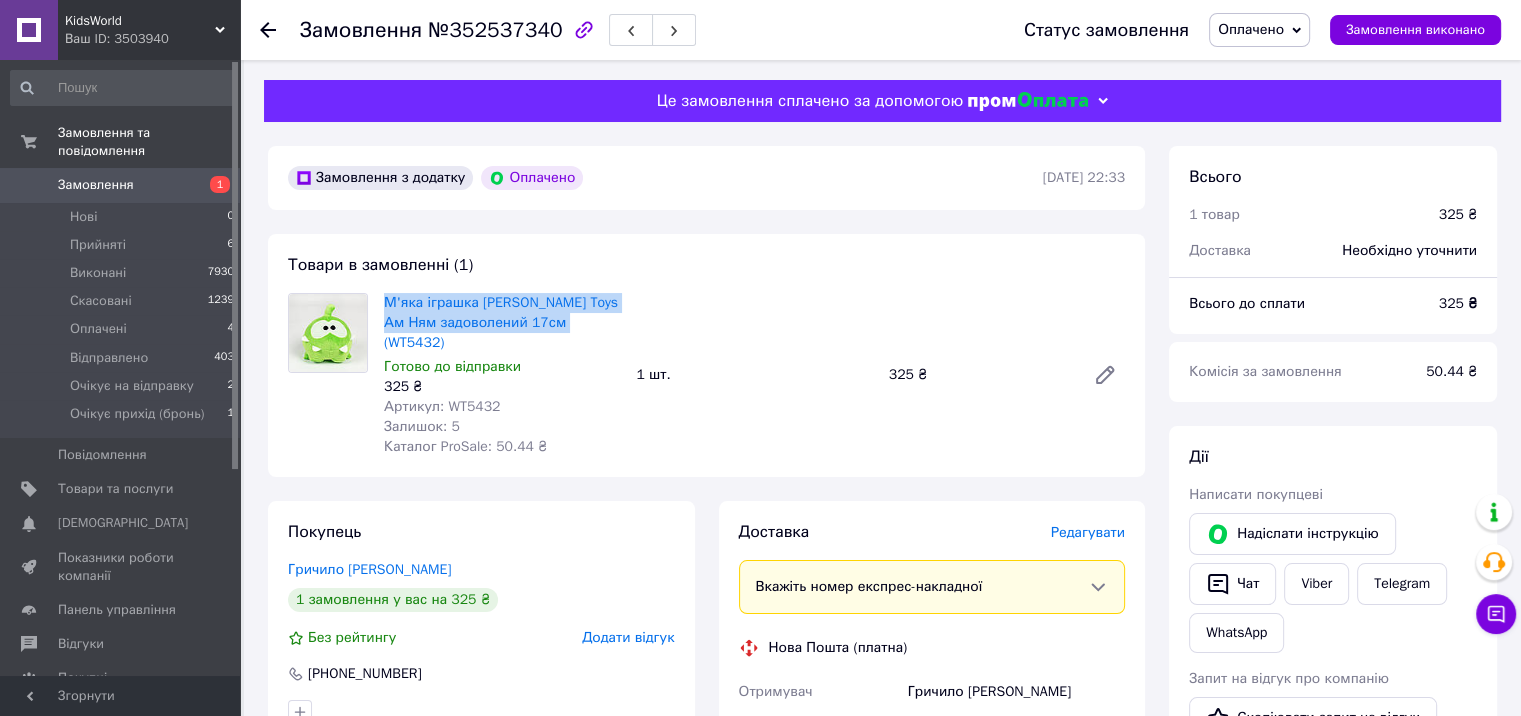 scroll, scrollTop: 200, scrollLeft: 0, axis: vertical 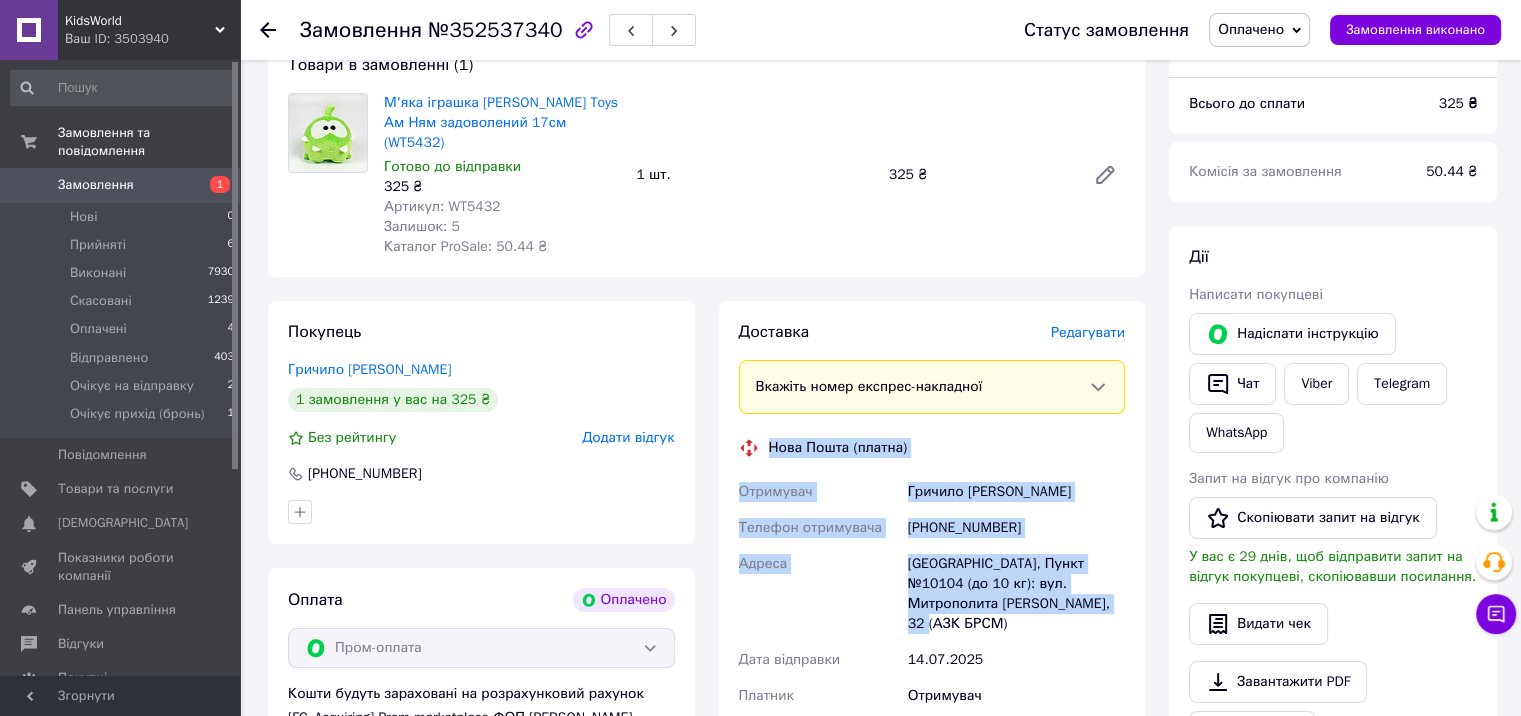 drag, startPoint x: 768, startPoint y: 429, endPoint x: 1123, endPoint y: 594, distance: 391.4716 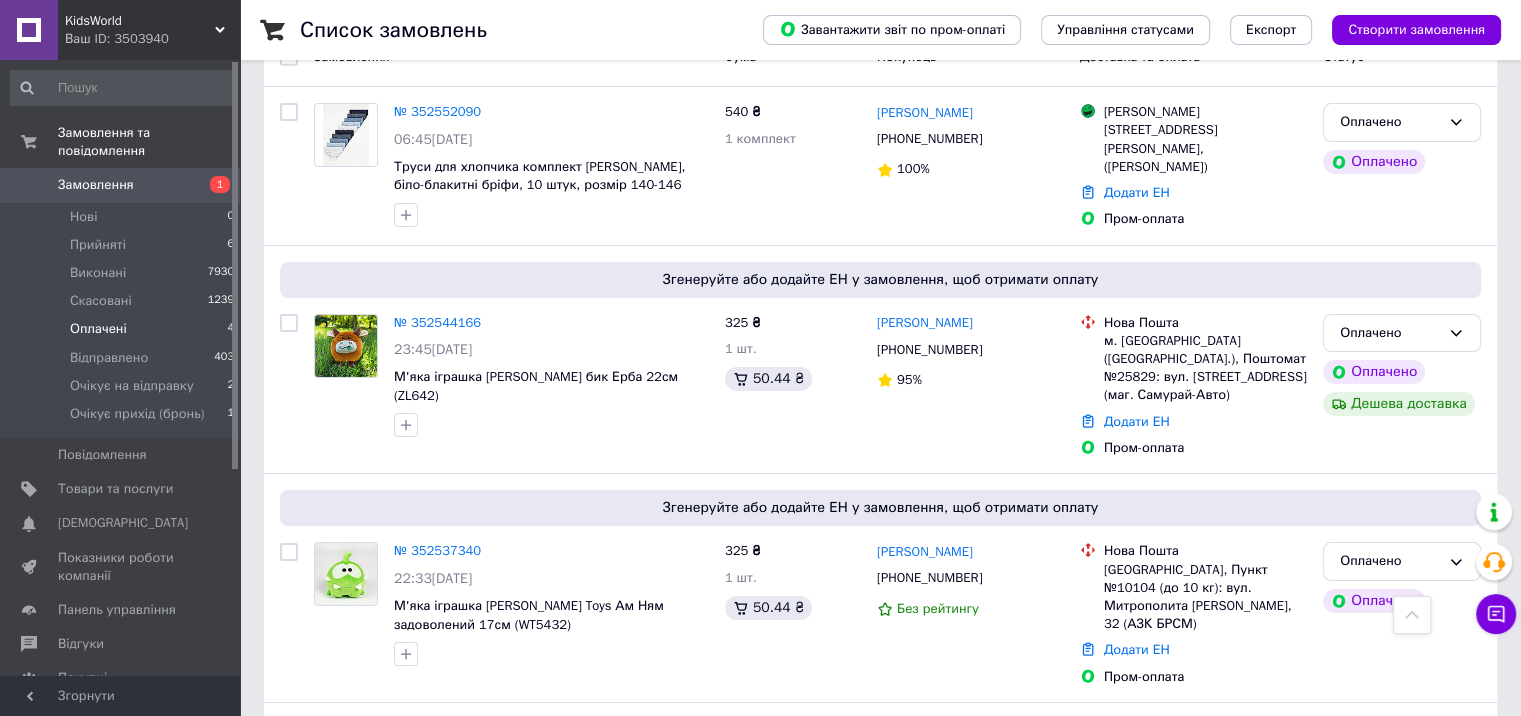 scroll, scrollTop: 400, scrollLeft: 0, axis: vertical 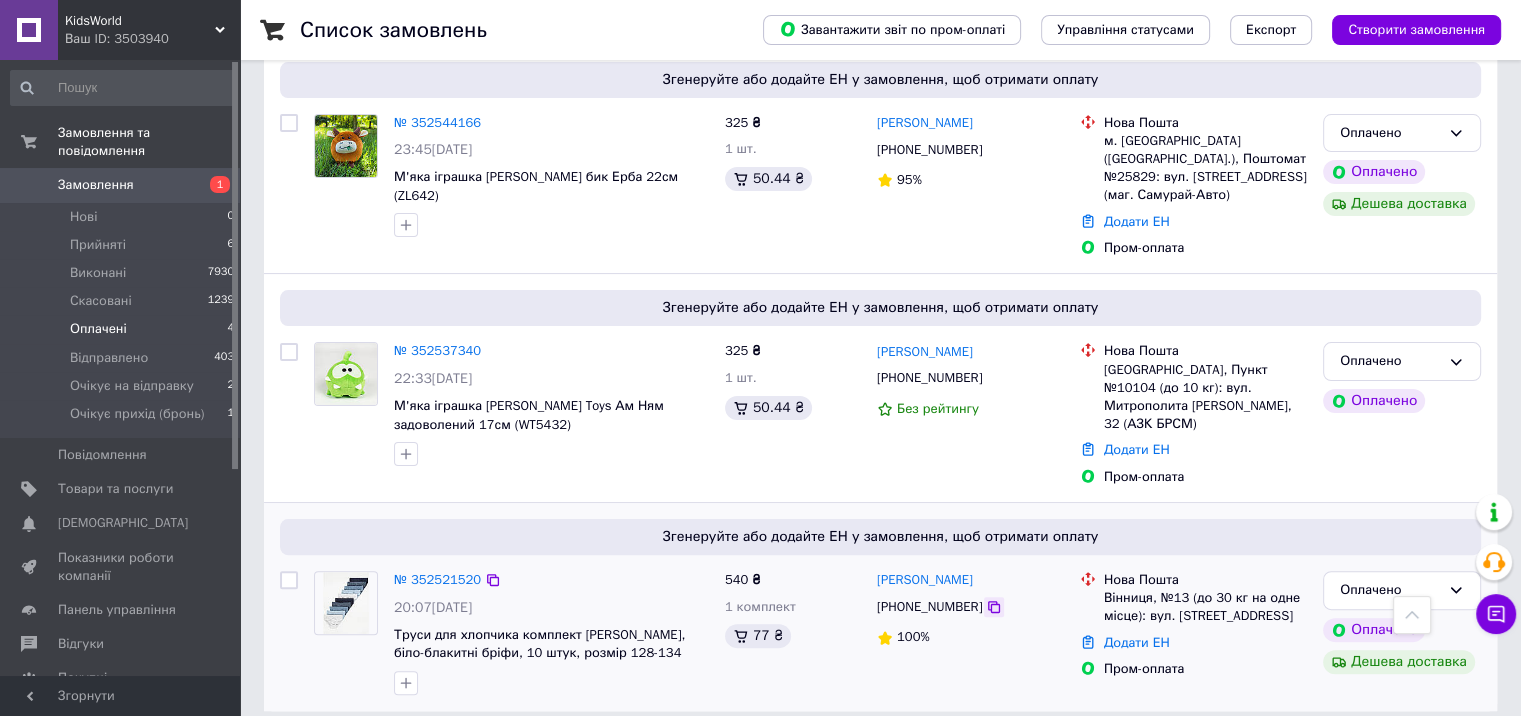 click 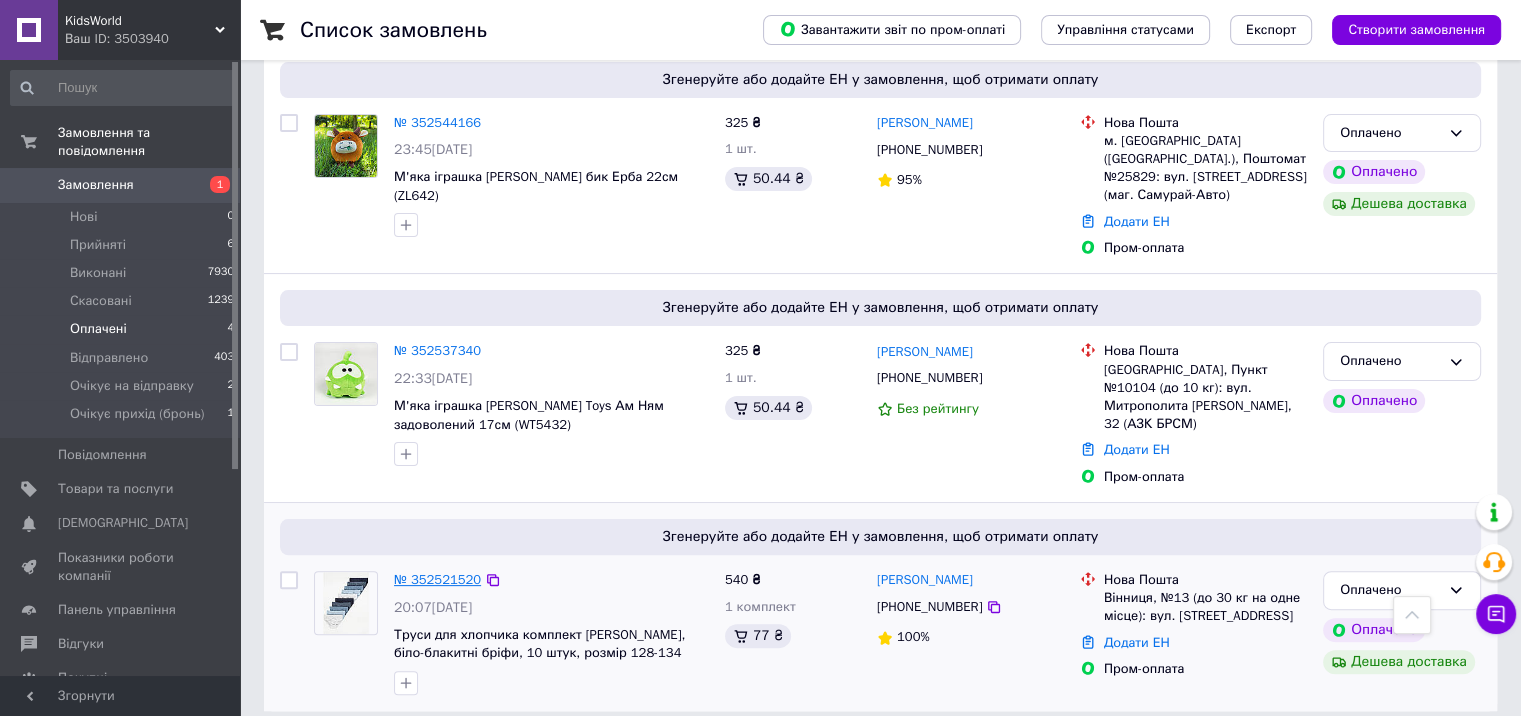 click on "№ 352521520" at bounding box center (437, 579) 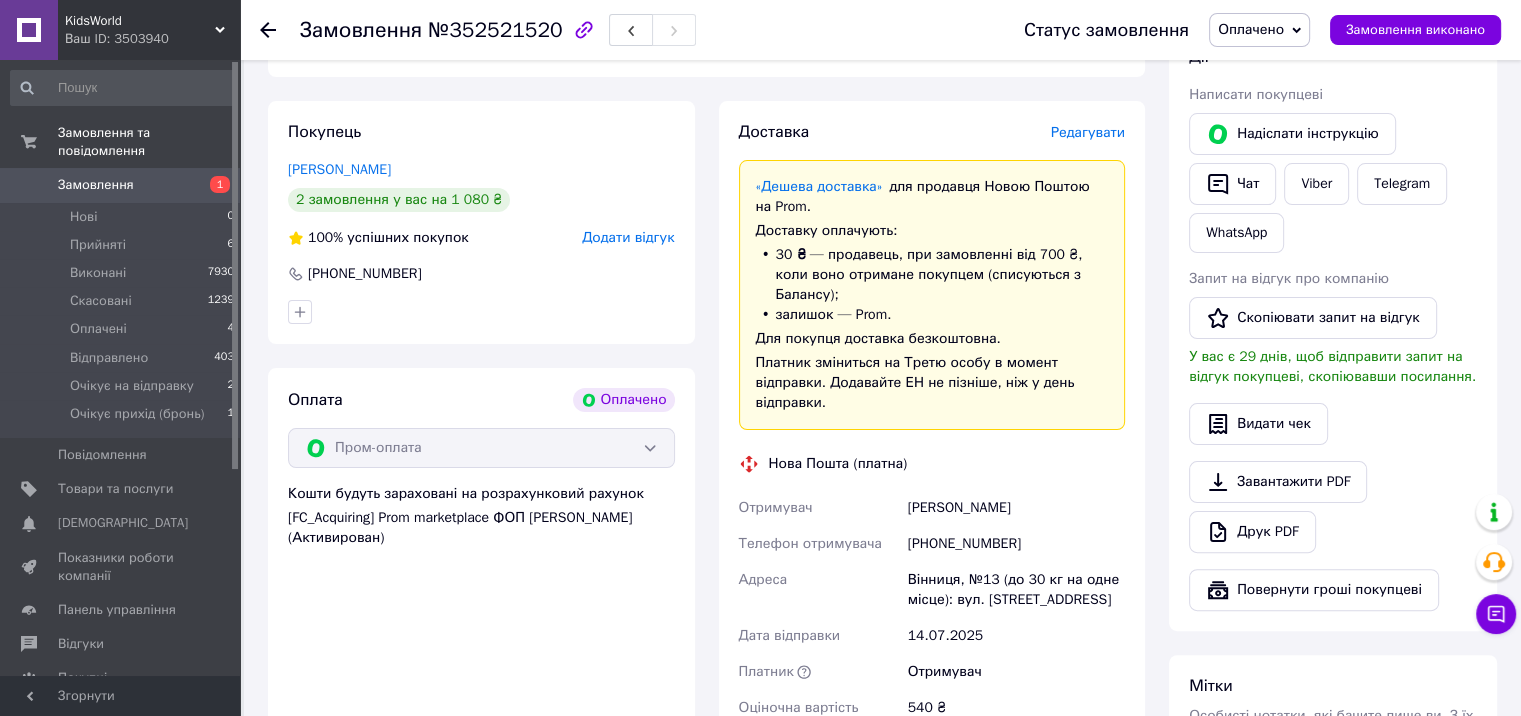 scroll, scrollTop: 100, scrollLeft: 0, axis: vertical 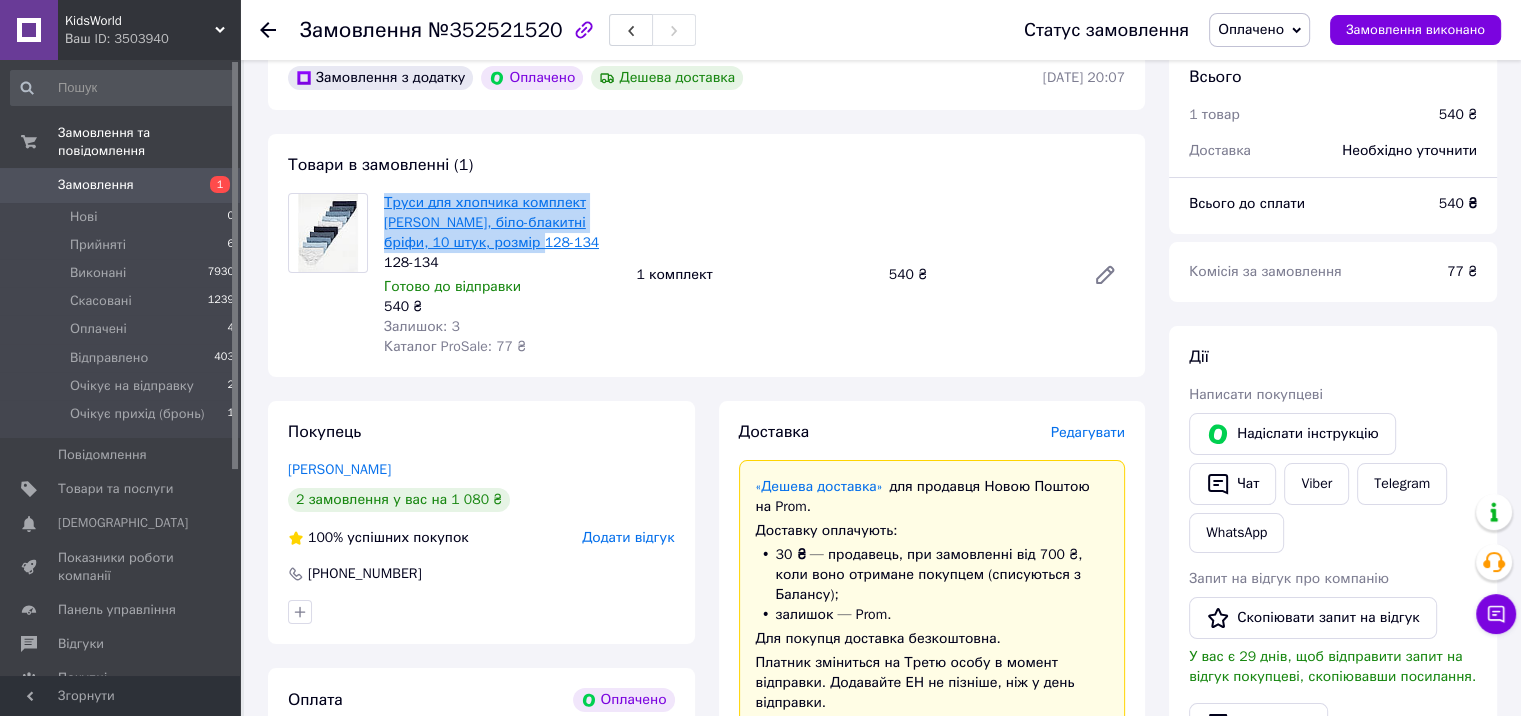drag, startPoint x: 548, startPoint y: 243, endPoint x: 384, endPoint y: 201, distance: 169.29265 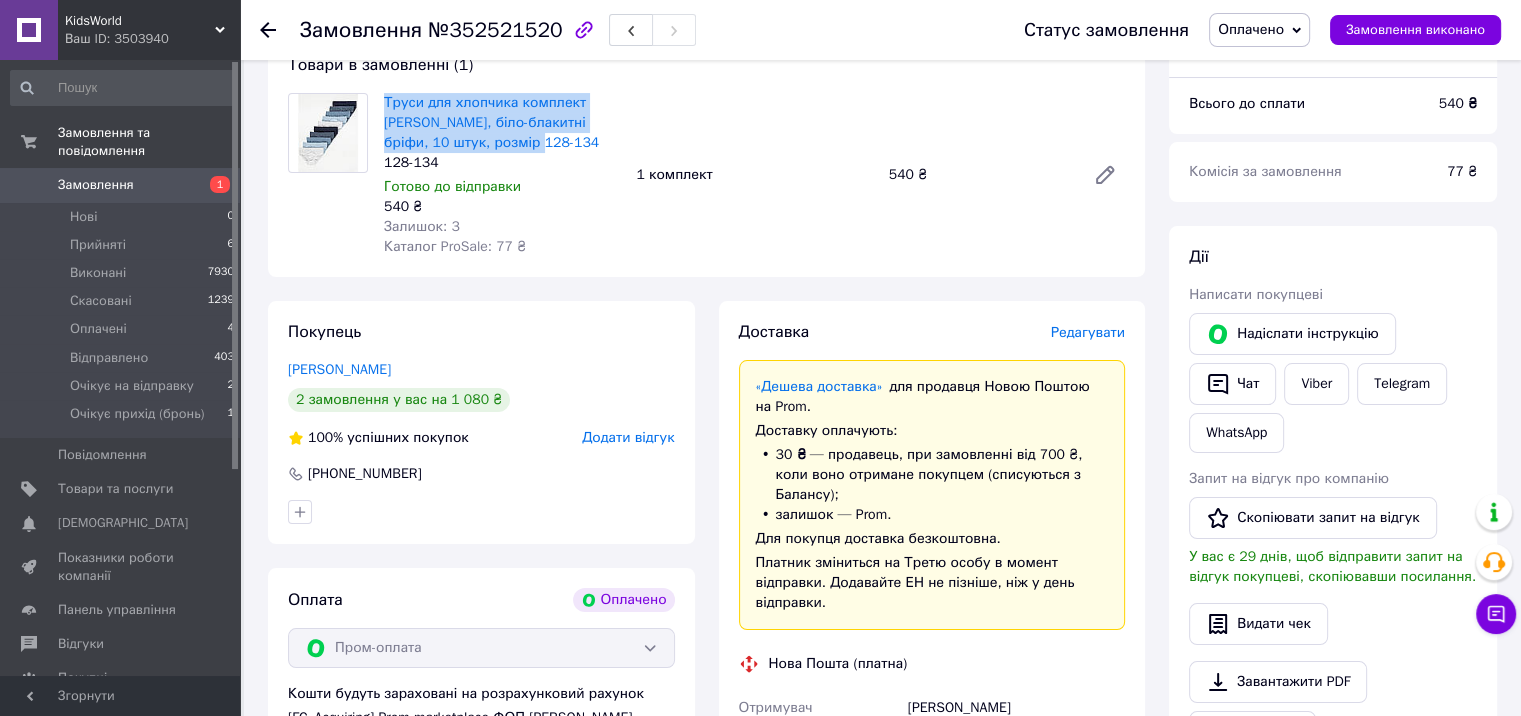 scroll, scrollTop: 500, scrollLeft: 0, axis: vertical 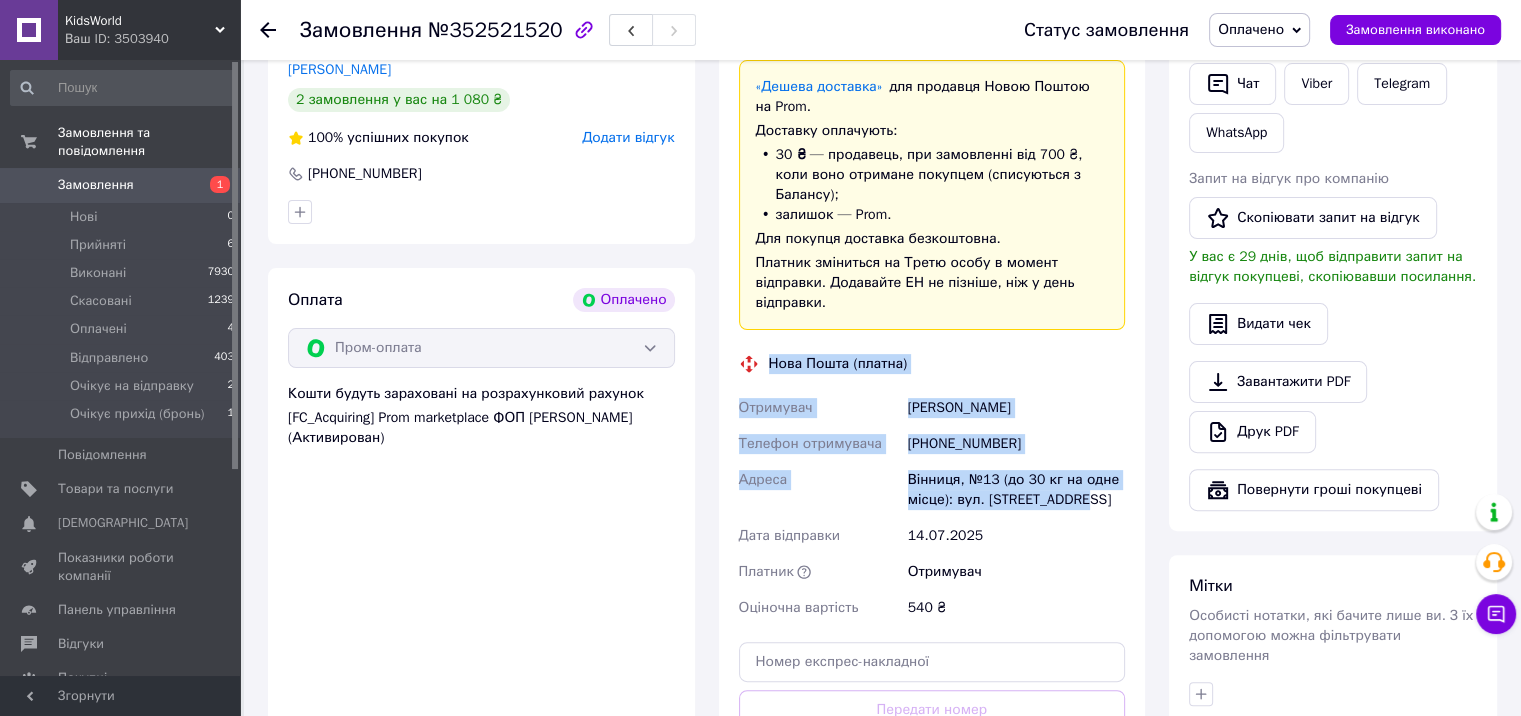 drag, startPoint x: 768, startPoint y: 365, endPoint x: 1111, endPoint y: 513, distance: 373.56793 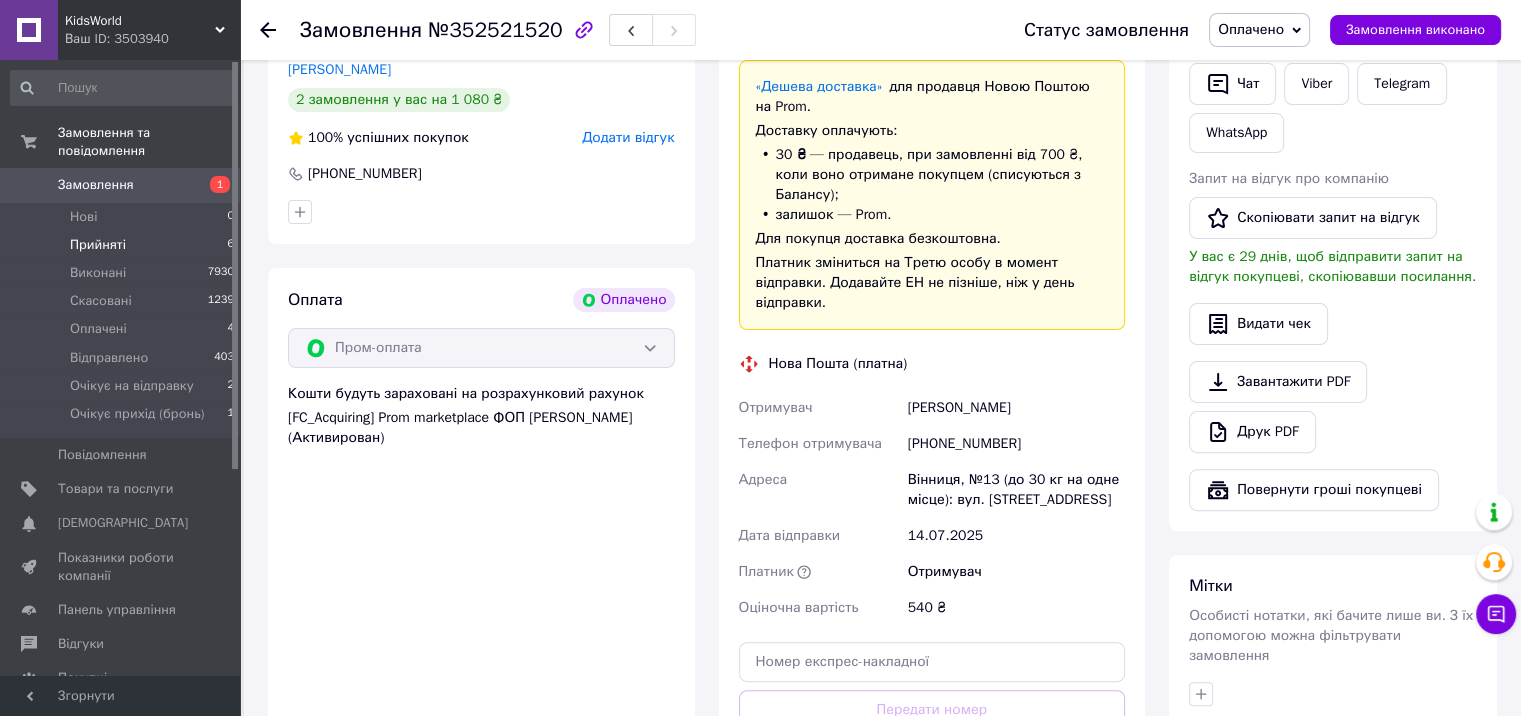 click on "Прийняті 6" at bounding box center [123, 245] 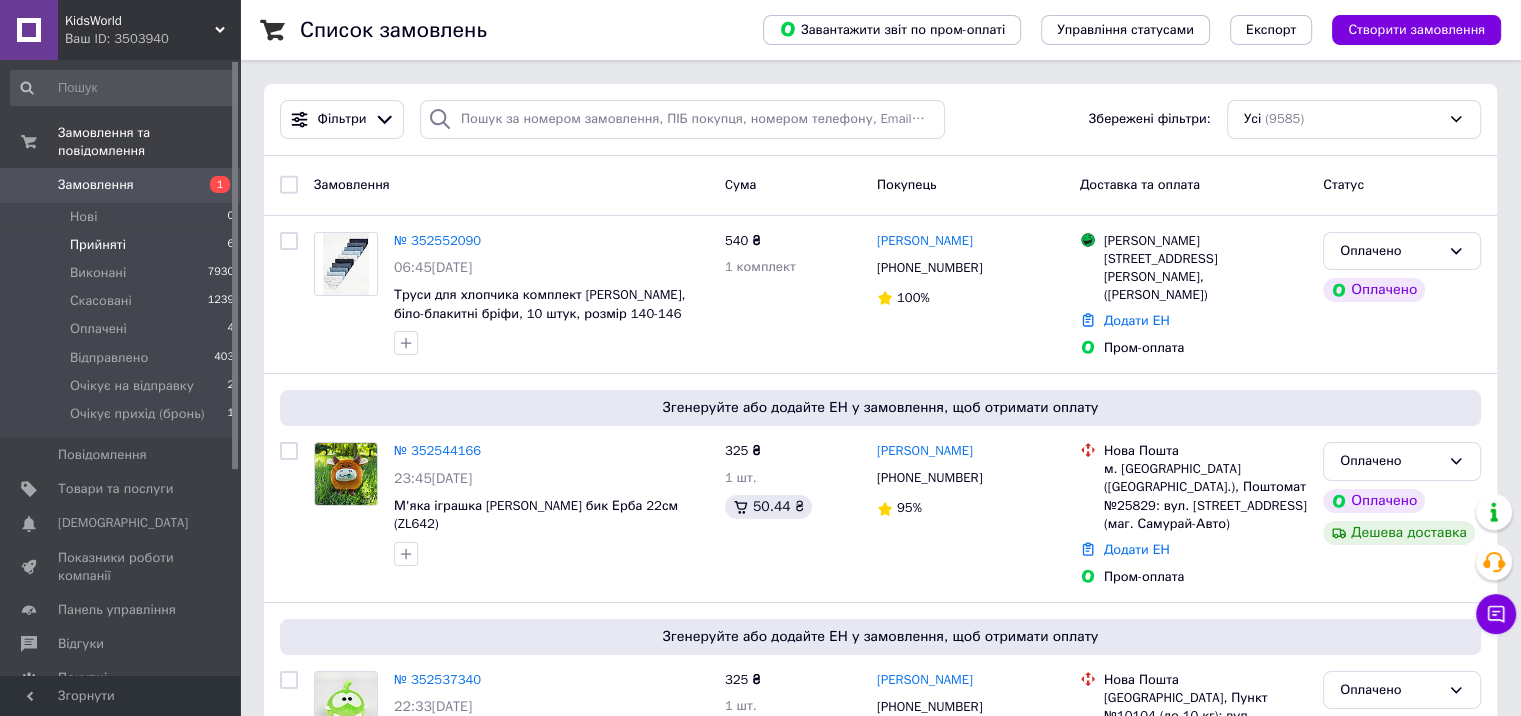 click on "Прийняті" at bounding box center (98, 245) 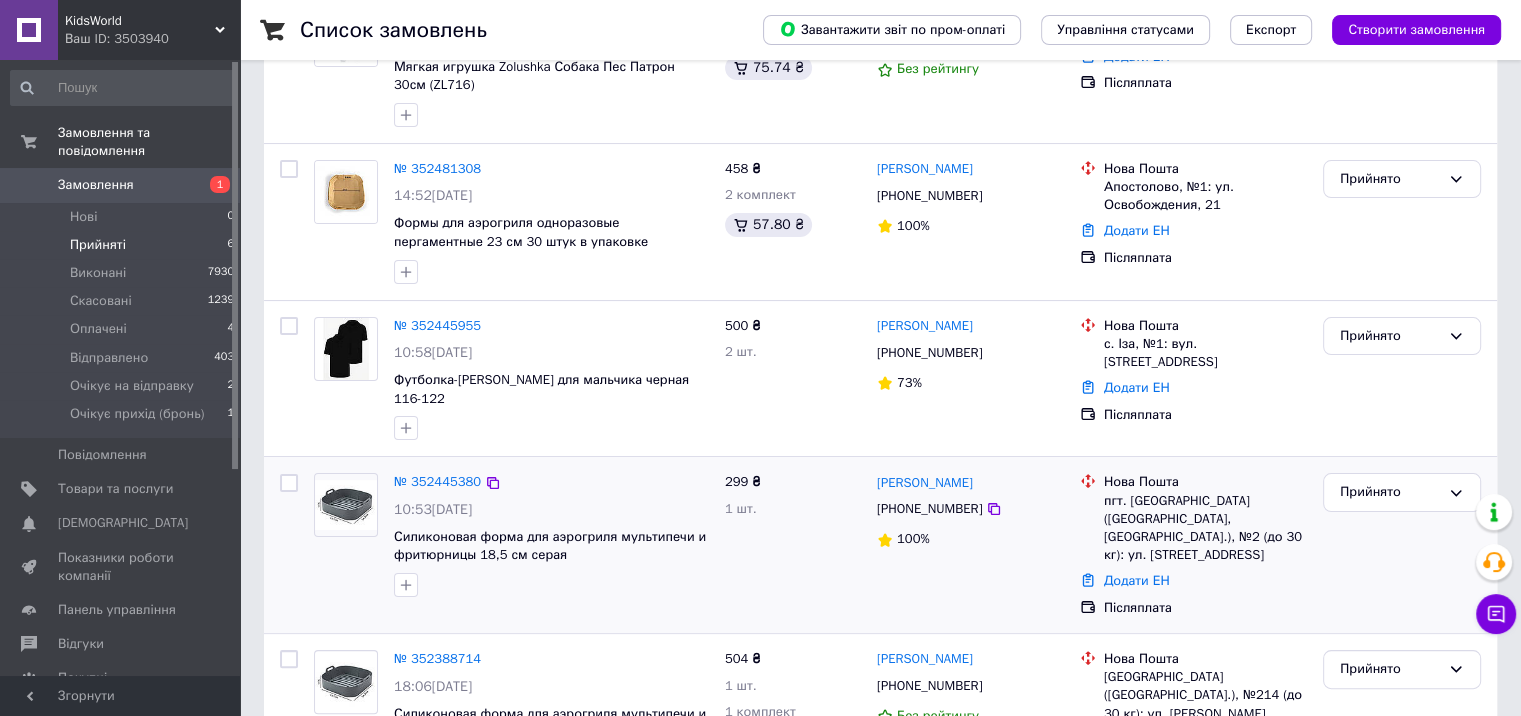 scroll, scrollTop: 571, scrollLeft: 0, axis: vertical 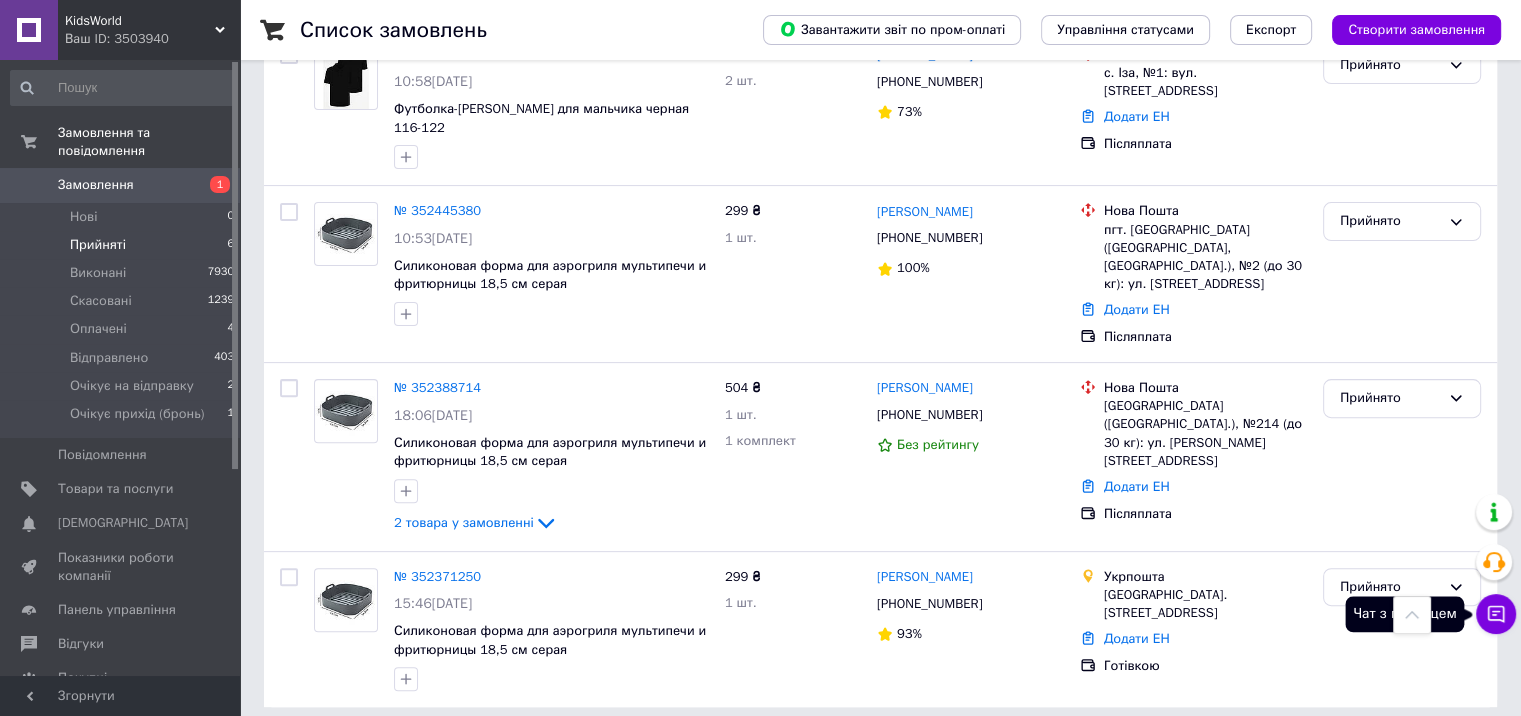 click on "Чат з покупцем" at bounding box center (1496, 614) 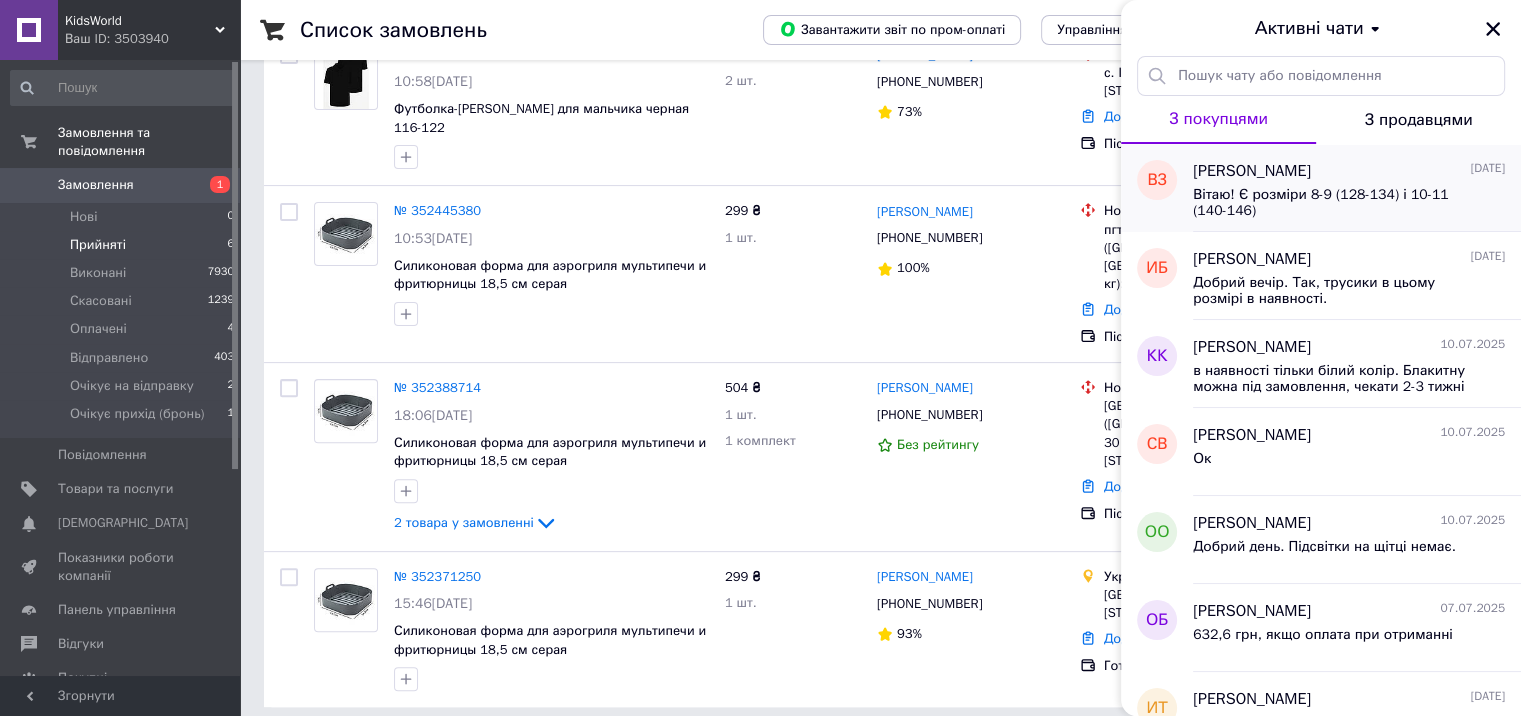 click on "[PERSON_NAME] [DATE] Вітаю! Є розміри 8-9 (128-134) і 10-11 (140-146)" at bounding box center [1357, 188] 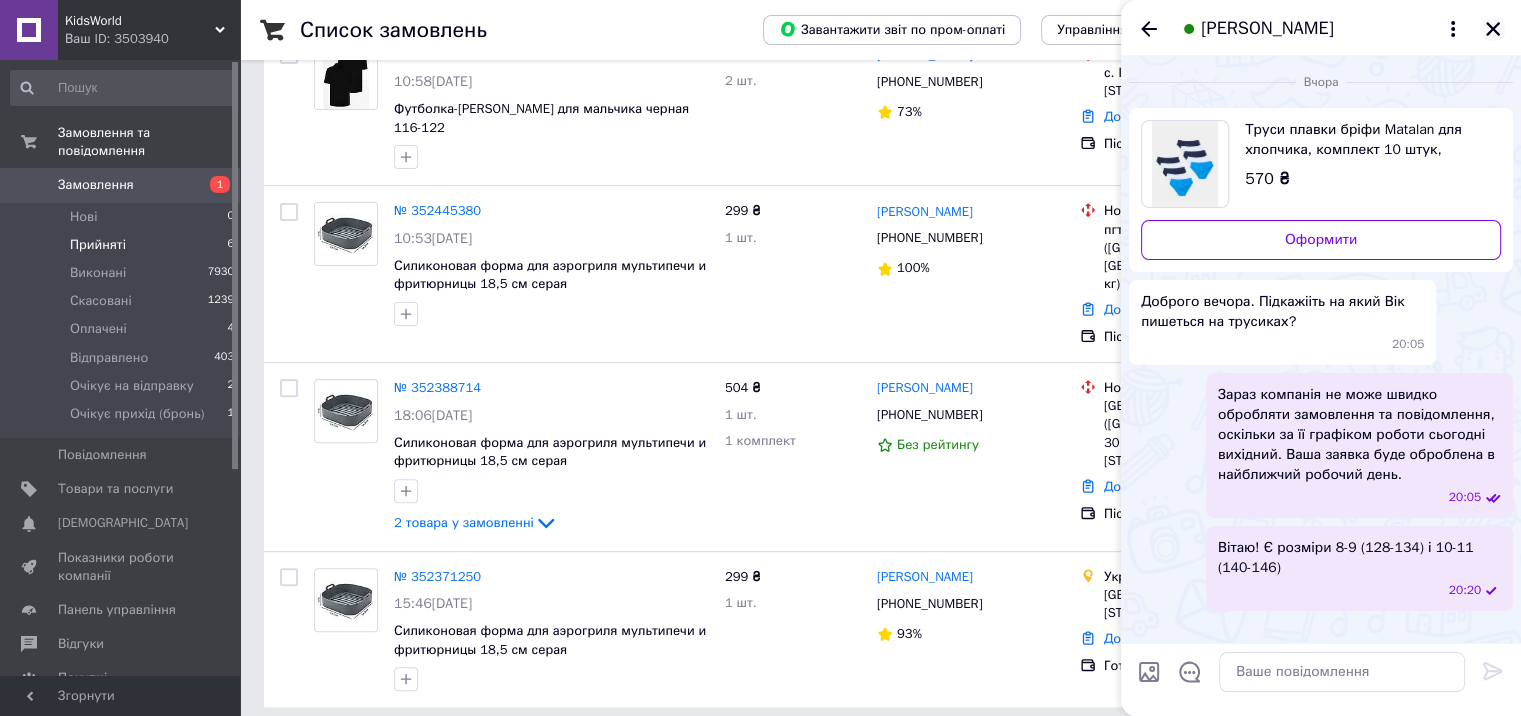 click 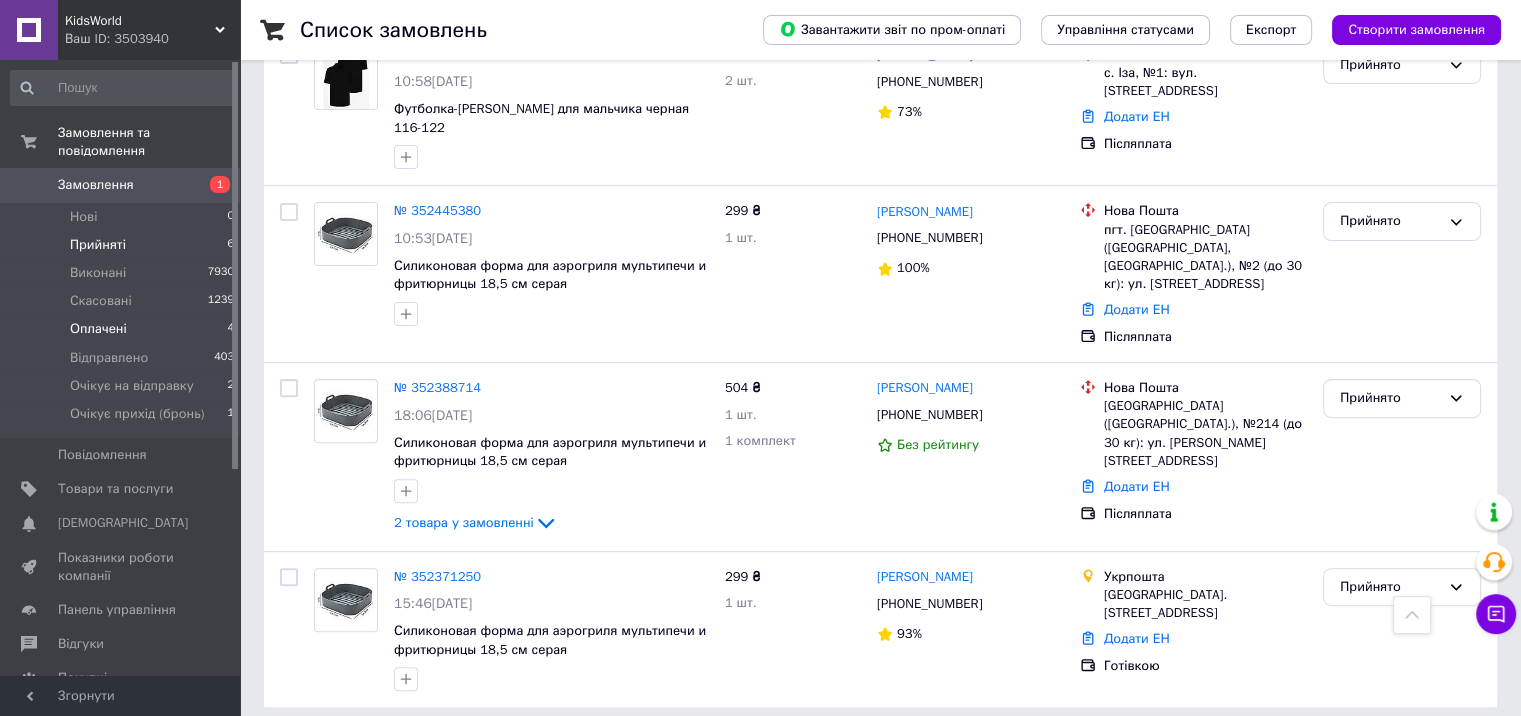 click on "Оплачені 4" at bounding box center (123, 329) 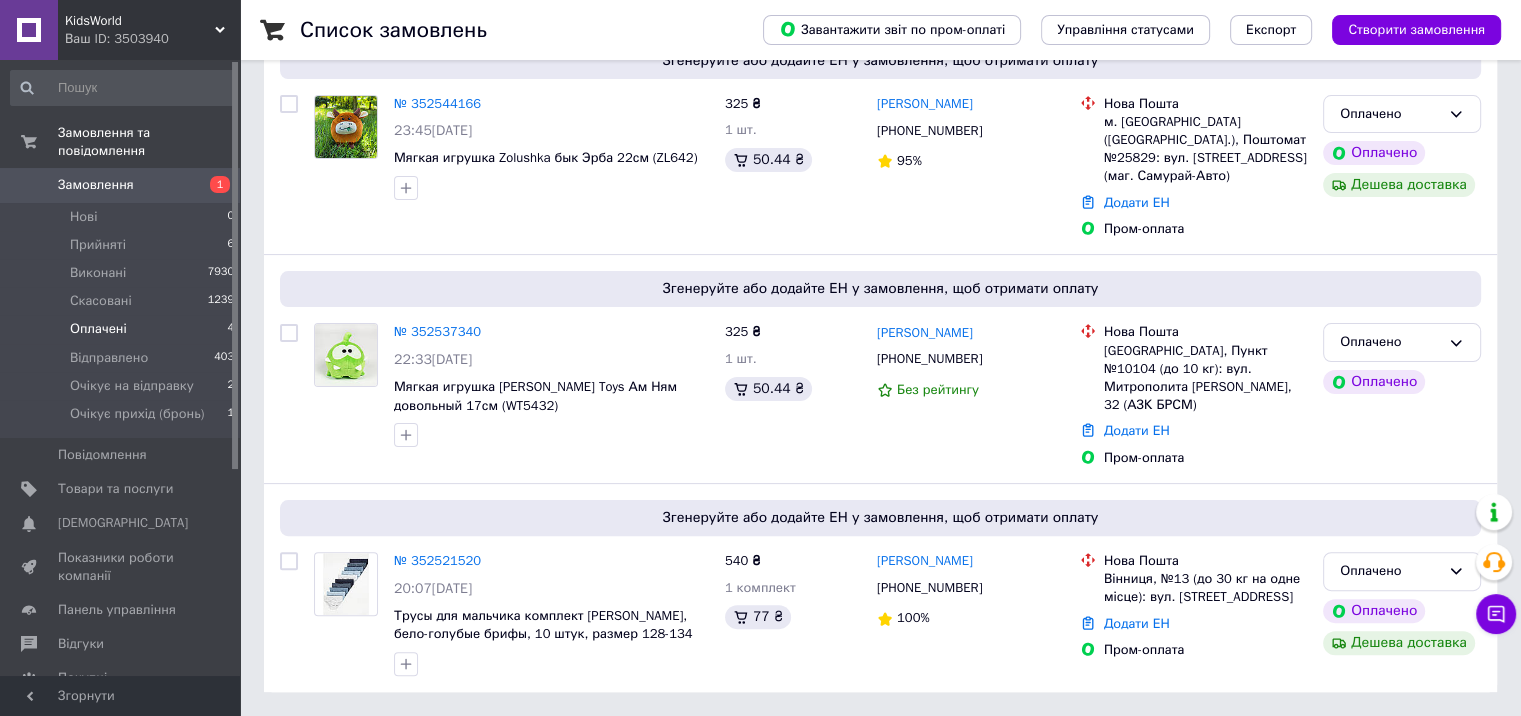 scroll, scrollTop: 0, scrollLeft: 0, axis: both 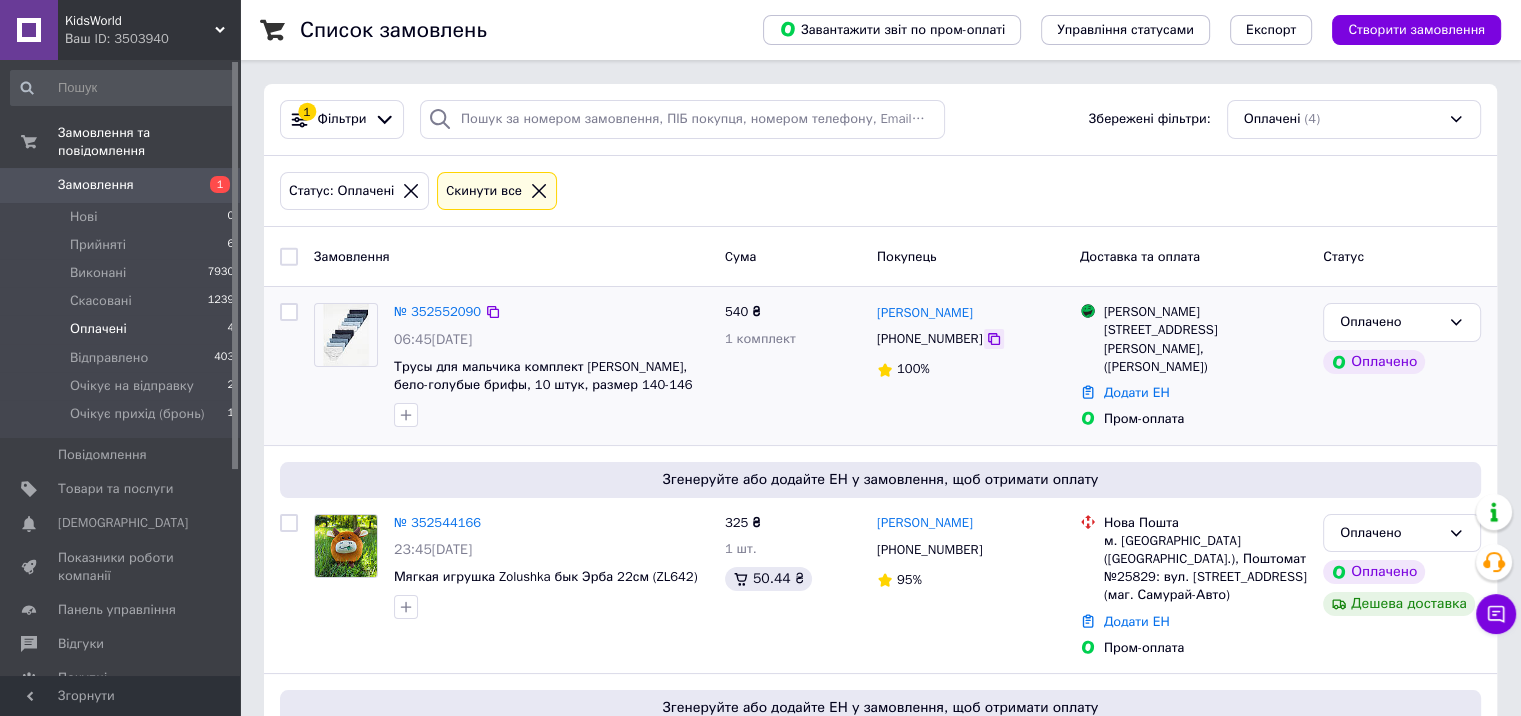 click 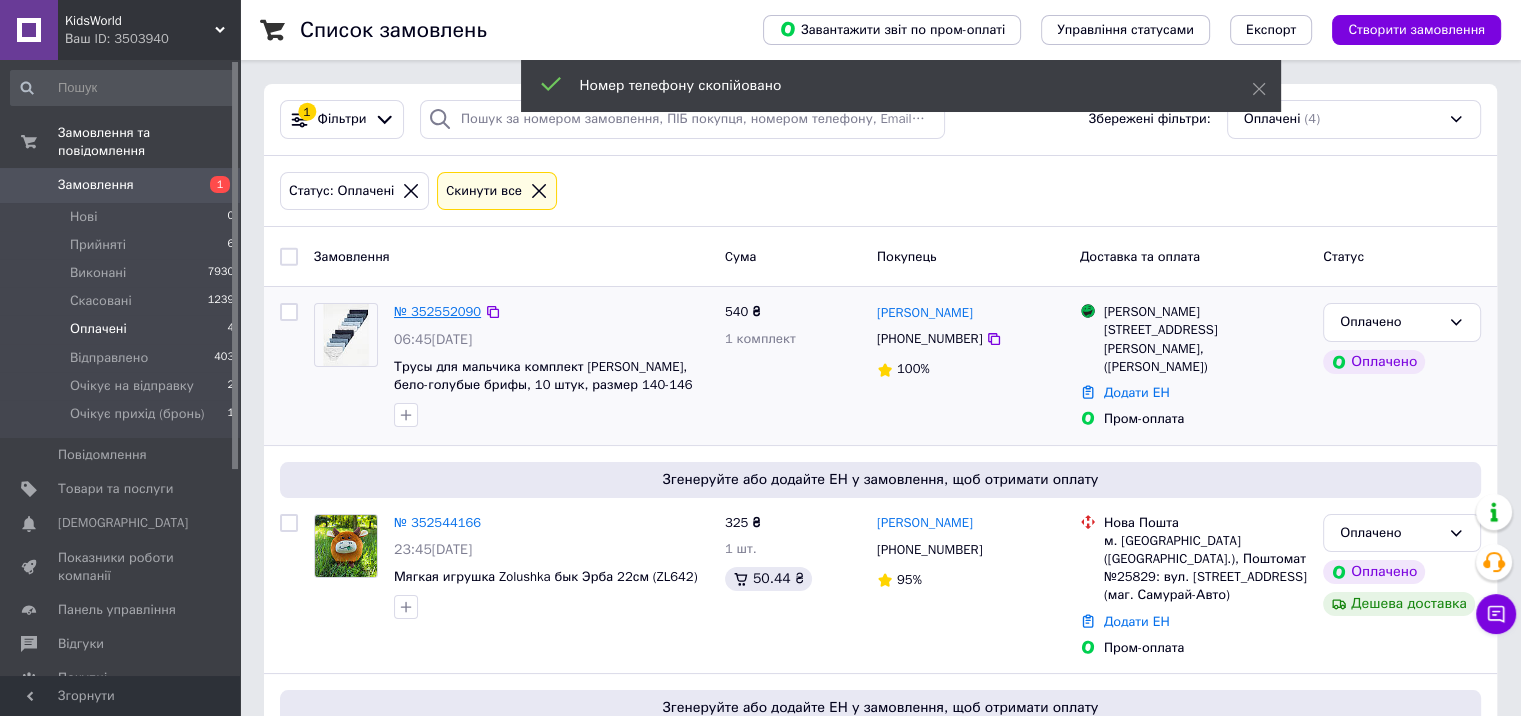 click on "№ 352552090" at bounding box center [437, 311] 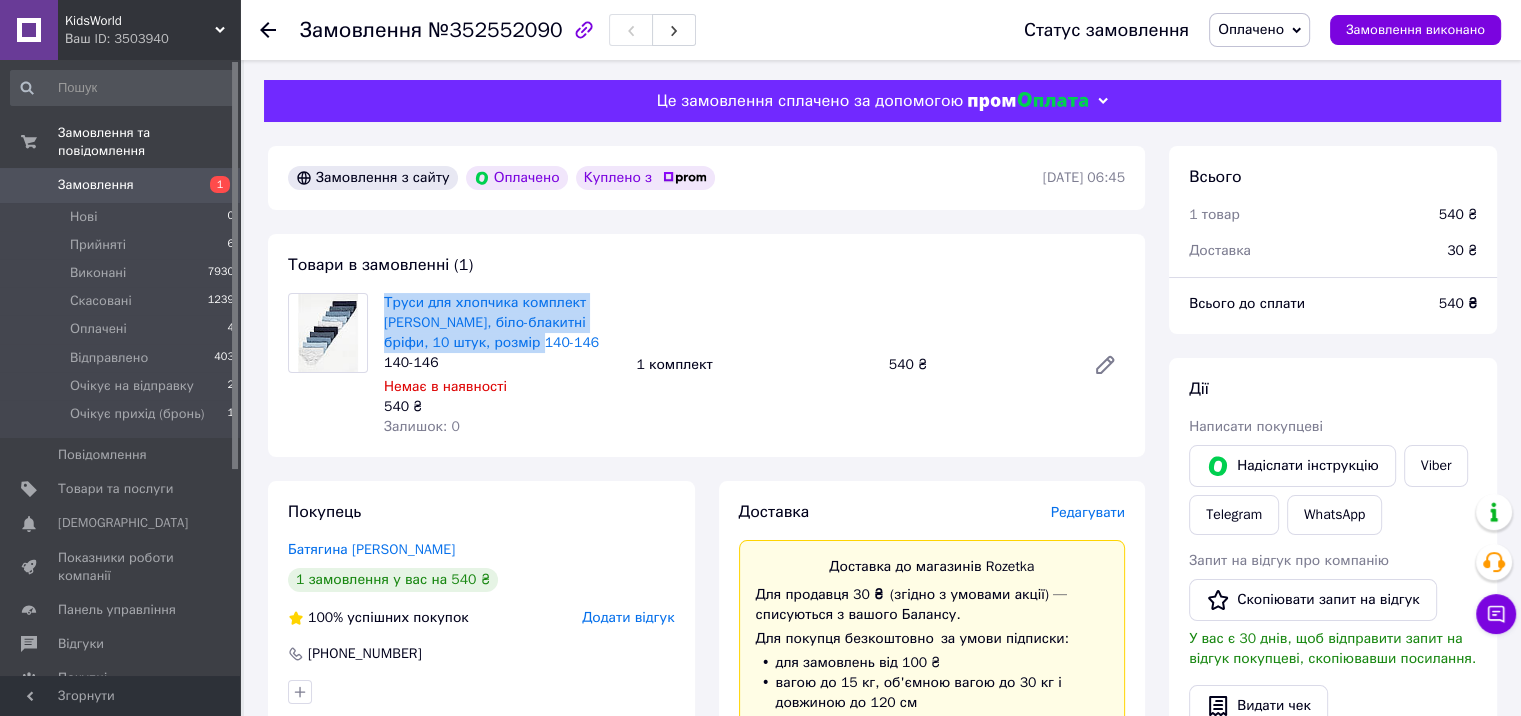 drag, startPoint x: 531, startPoint y: 345, endPoint x: 382, endPoint y: 294, distance: 157.48651 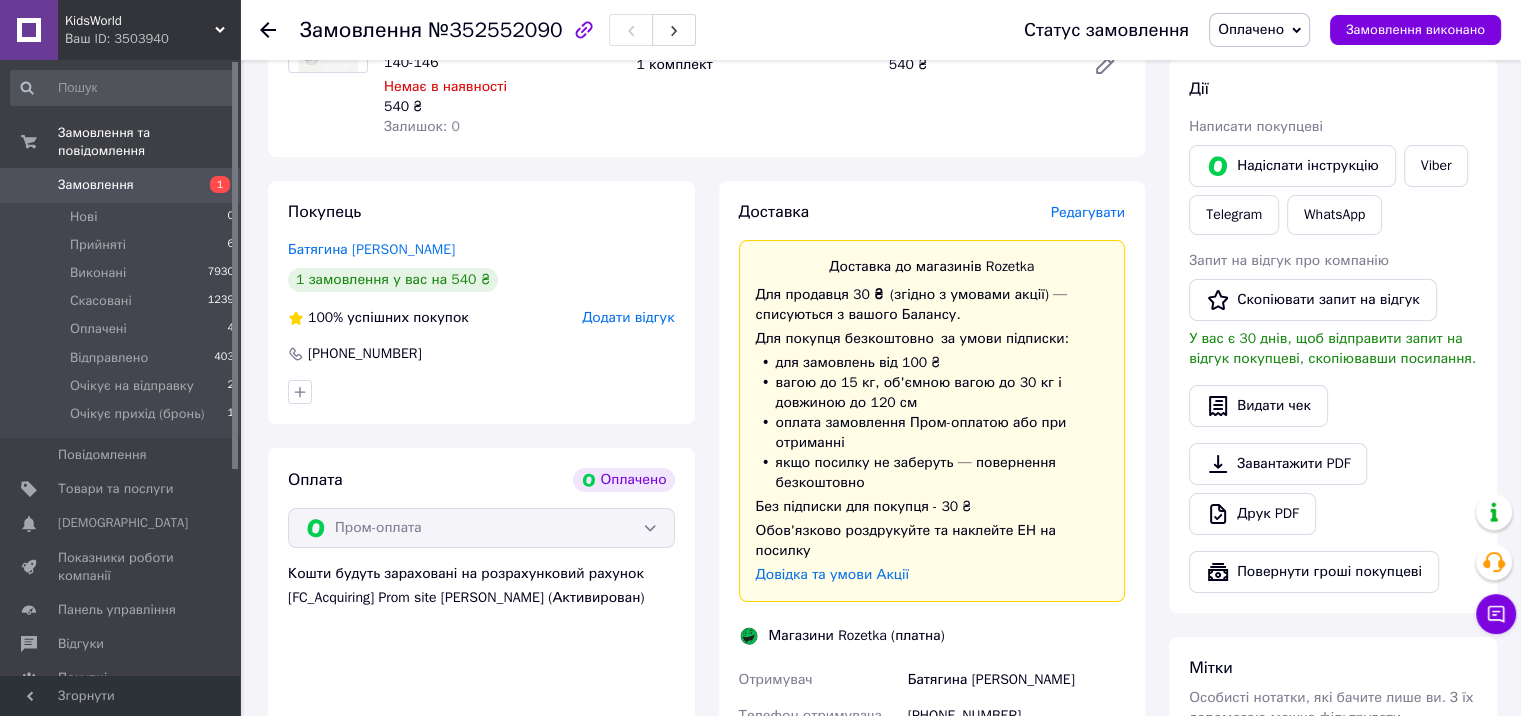 scroll, scrollTop: 700, scrollLeft: 0, axis: vertical 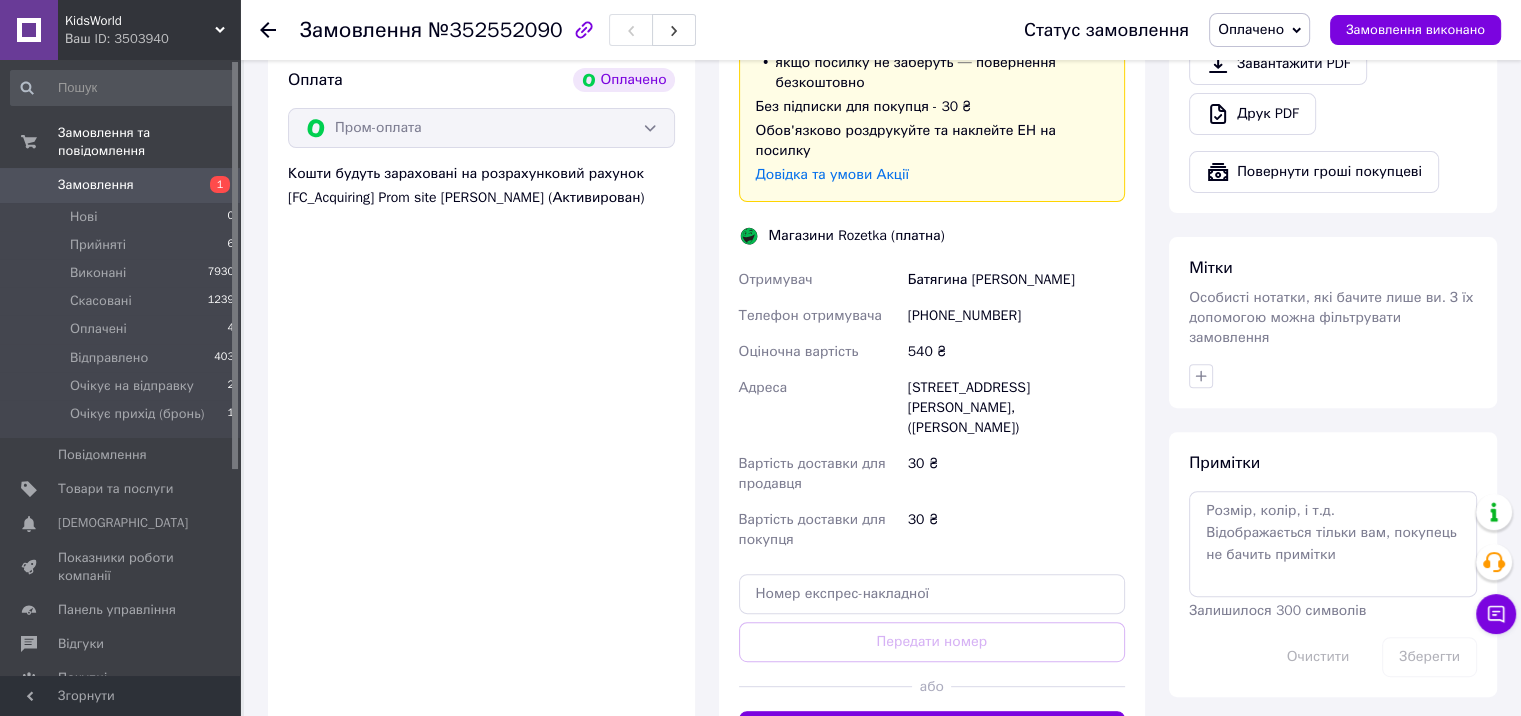 drag, startPoint x: 768, startPoint y: 213, endPoint x: 1091, endPoint y: 388, distance: 367.36087 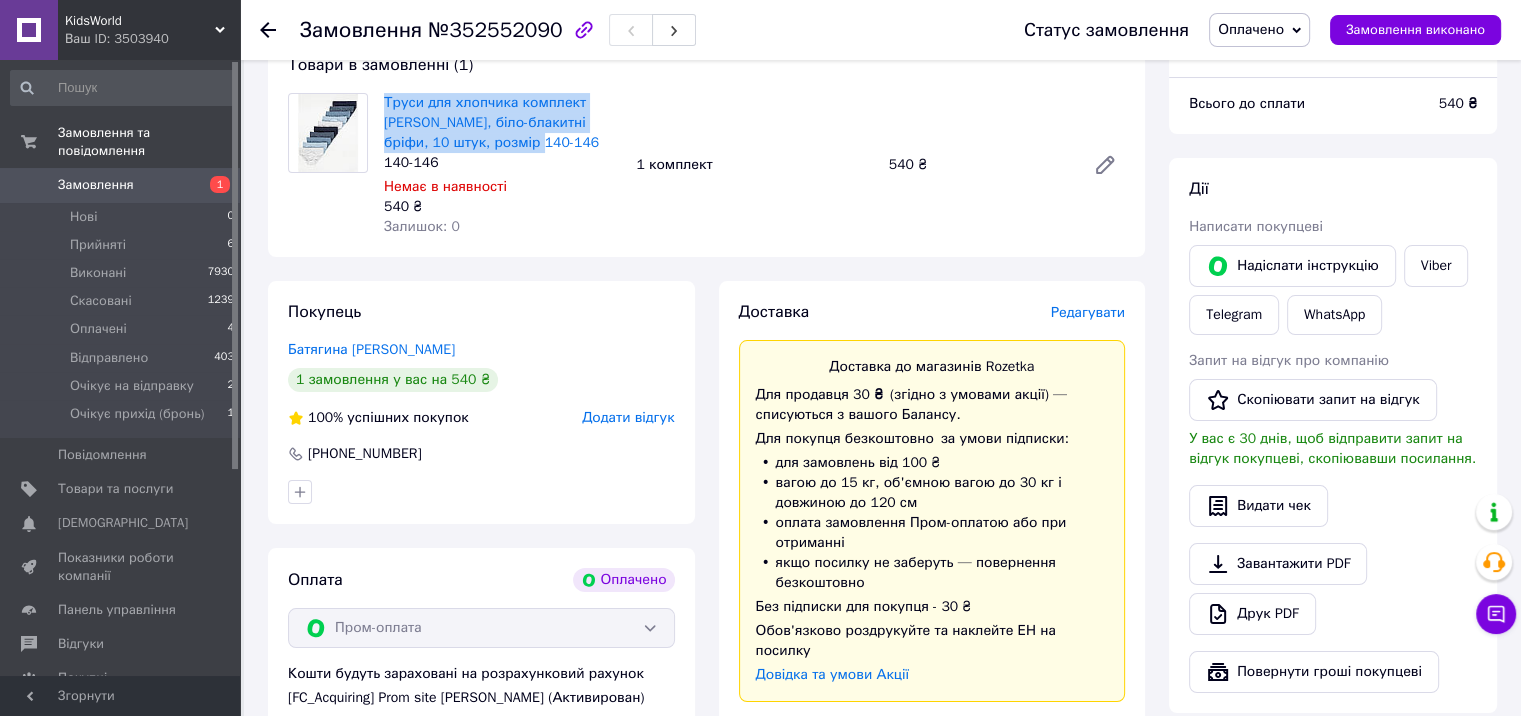scroll, scrollTop: 0, scrollLeft: 0, axis: both 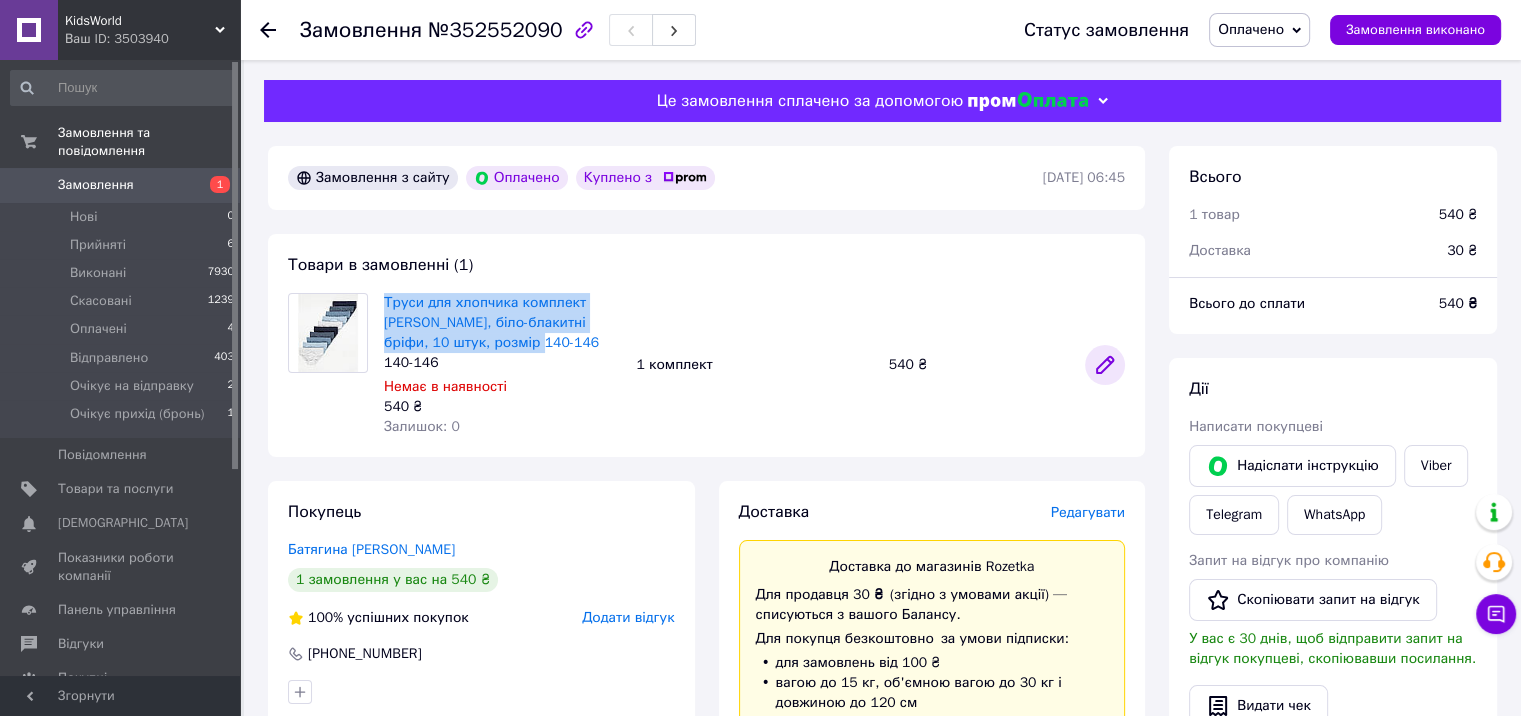click 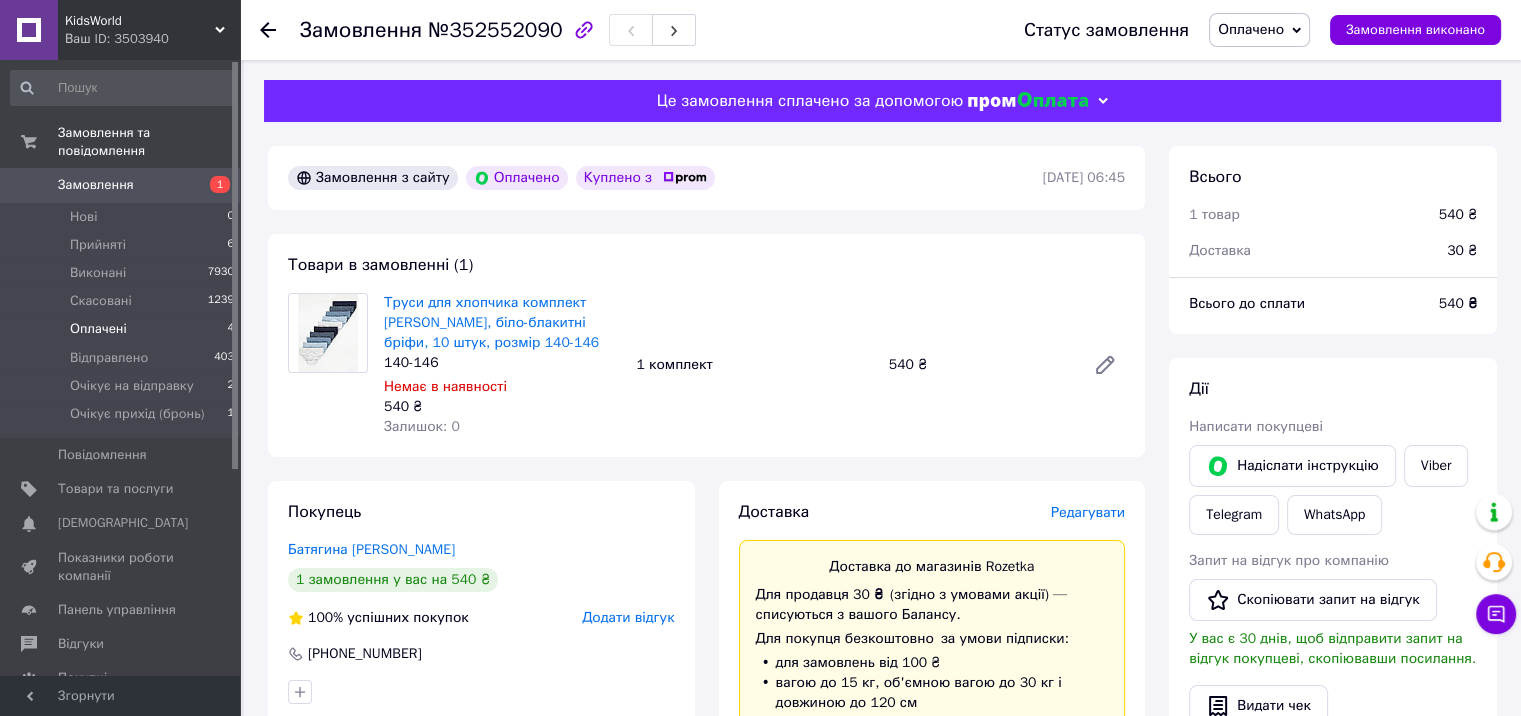 click on "Оплачені" at bounding box center [98, 329] 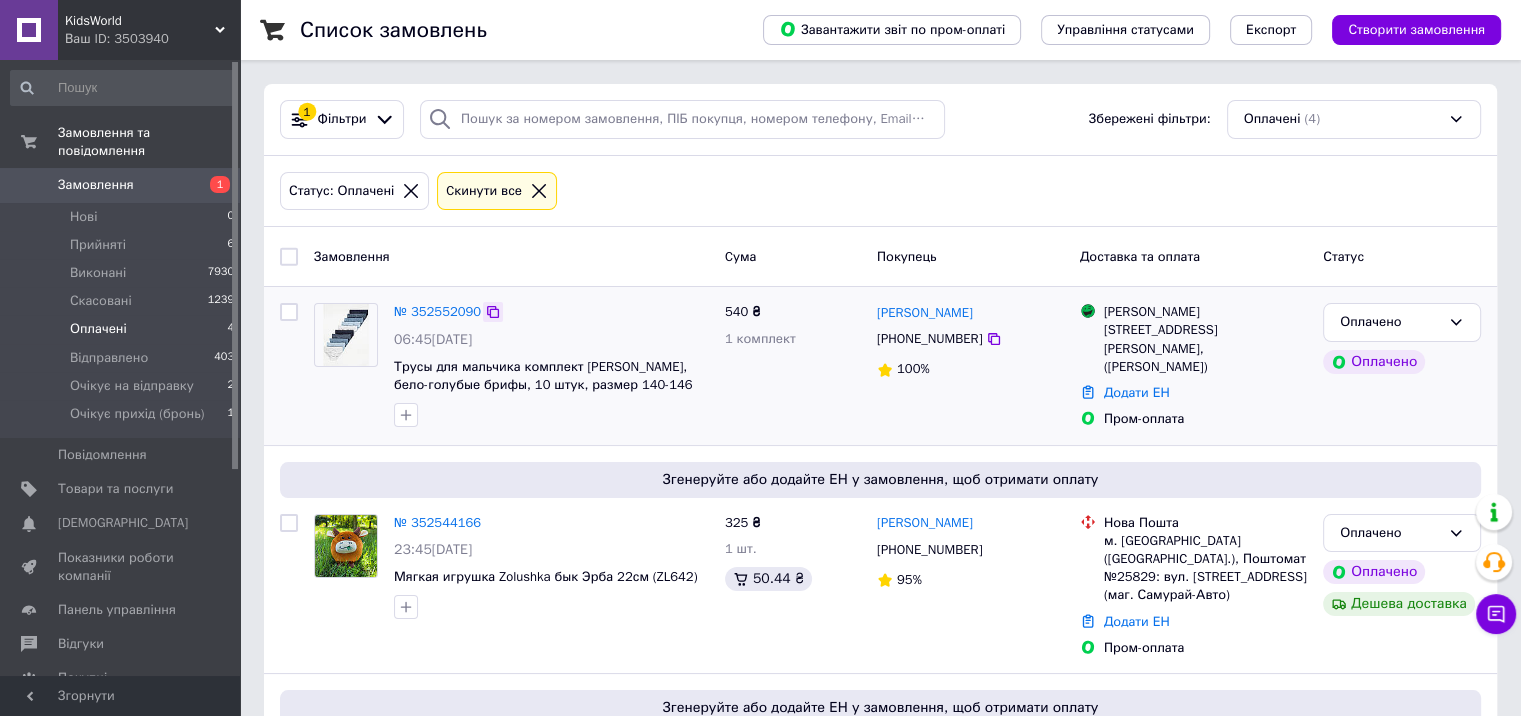 click 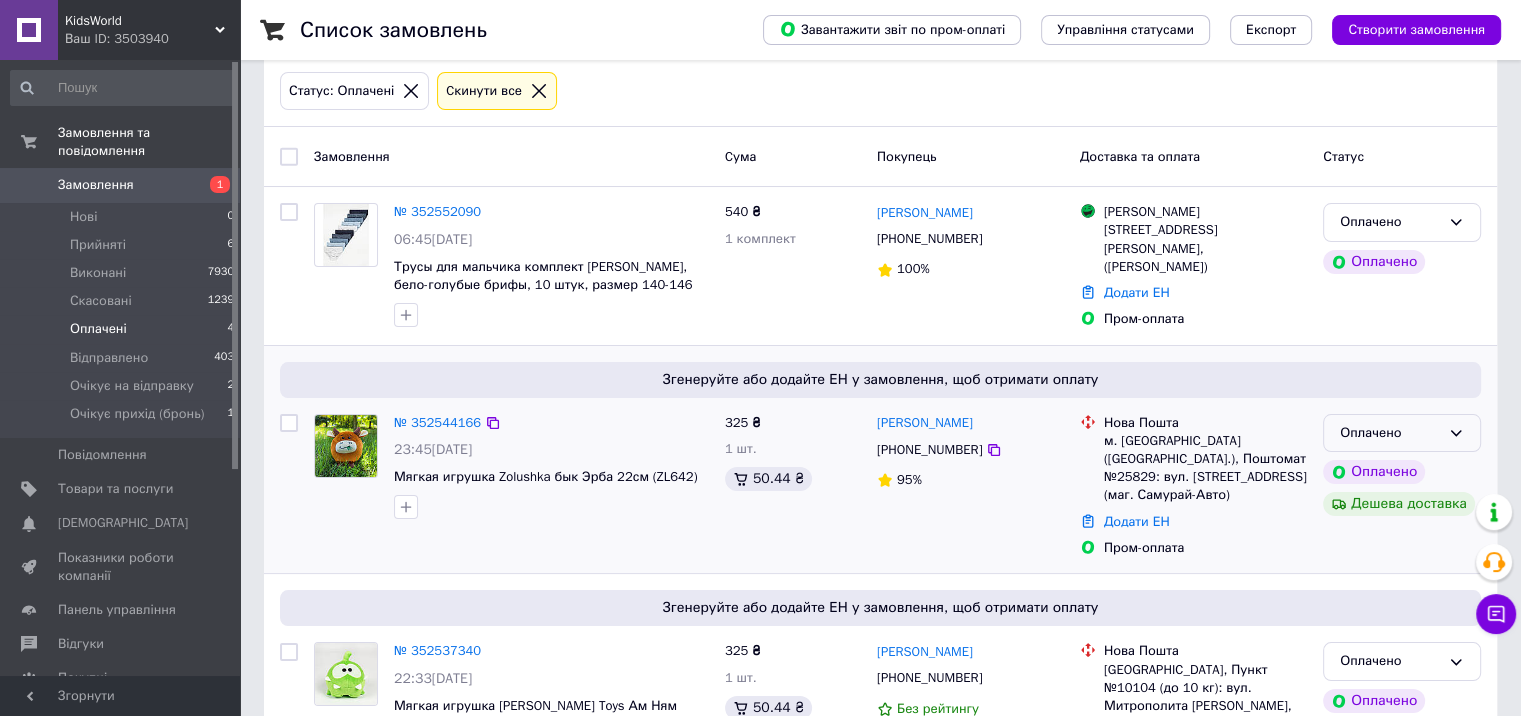 scroll, scrollTop: 200, scrollLeft: 0, axis: vertical 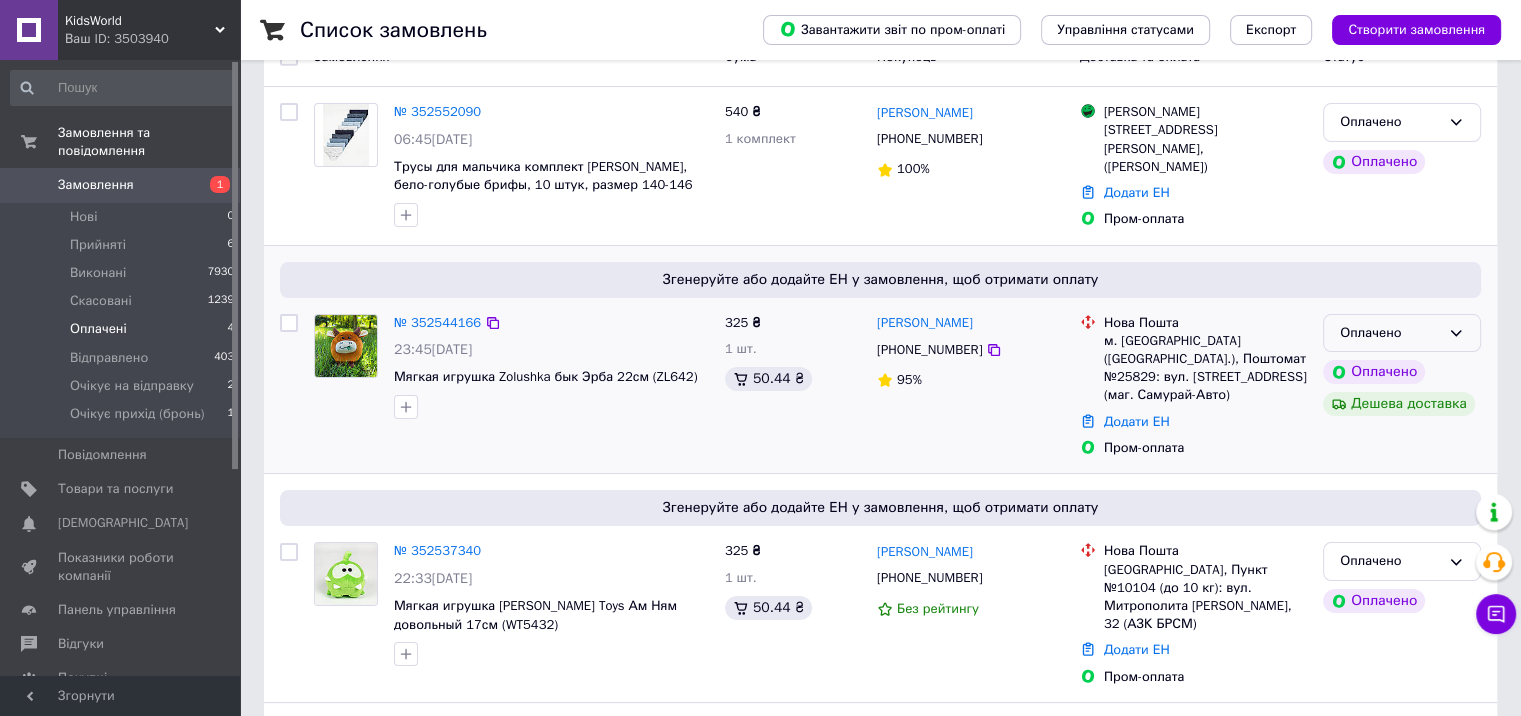 click on "Оплачено" at bounding box center (1402, 333) 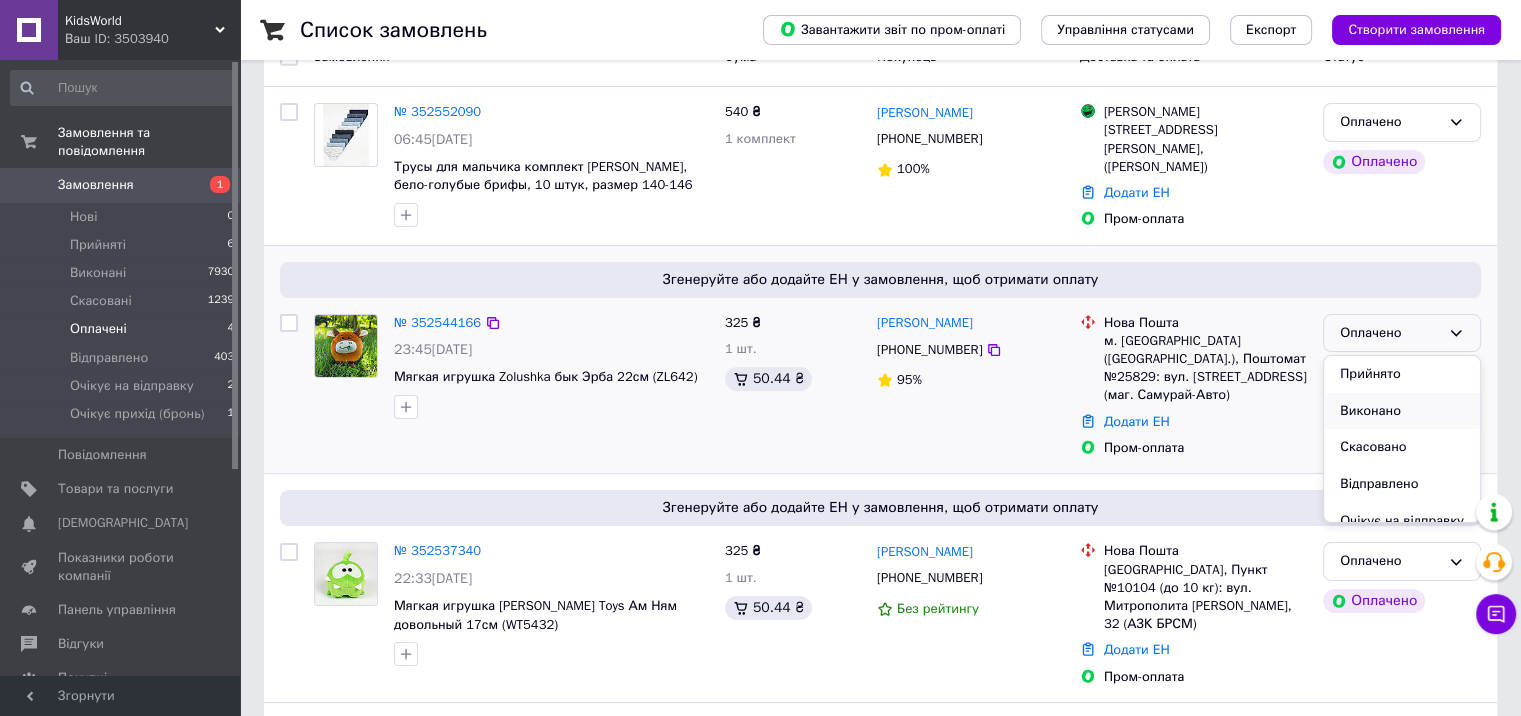 scroll, scrollTop: 74, scrollLeft: 0, axis: vertical 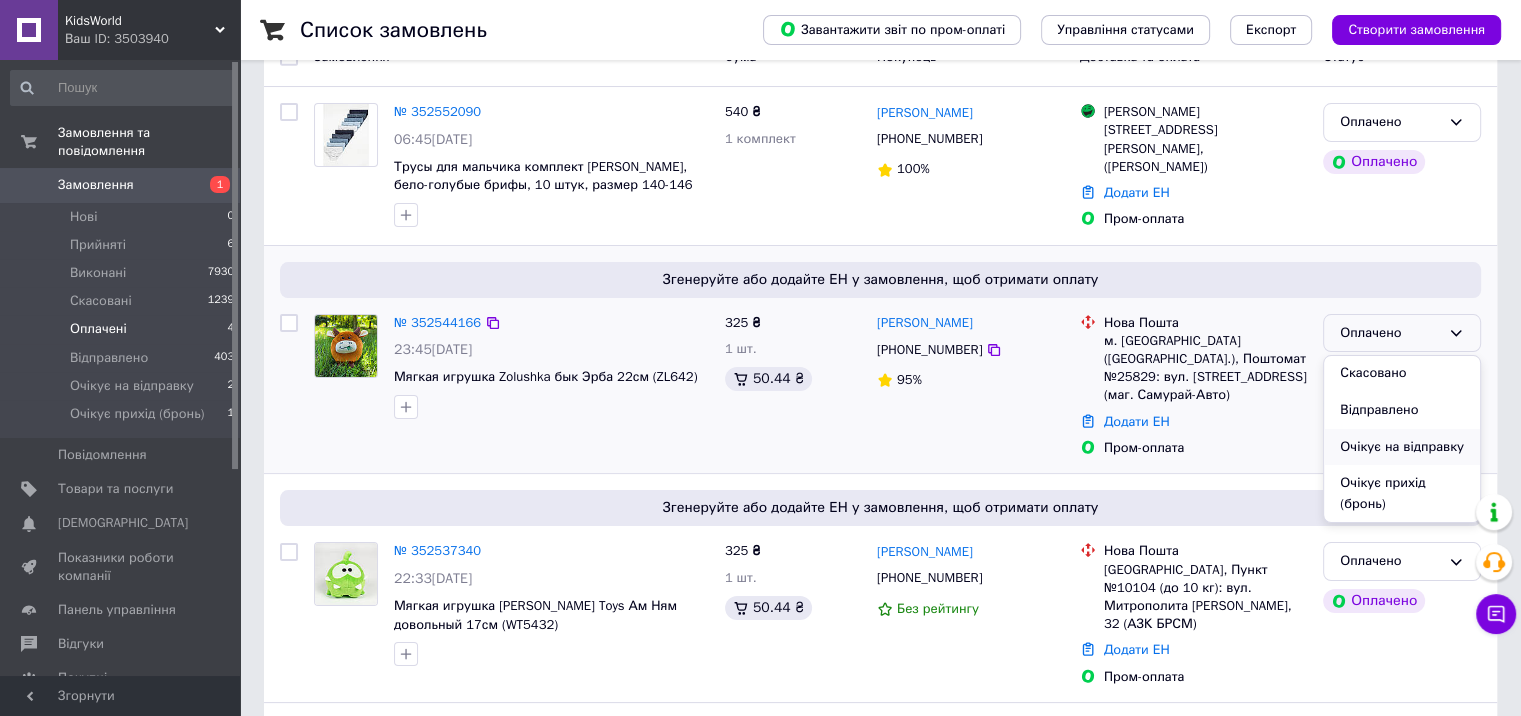 click on "Очікує на відправку" at bounding box center [1402, 447] 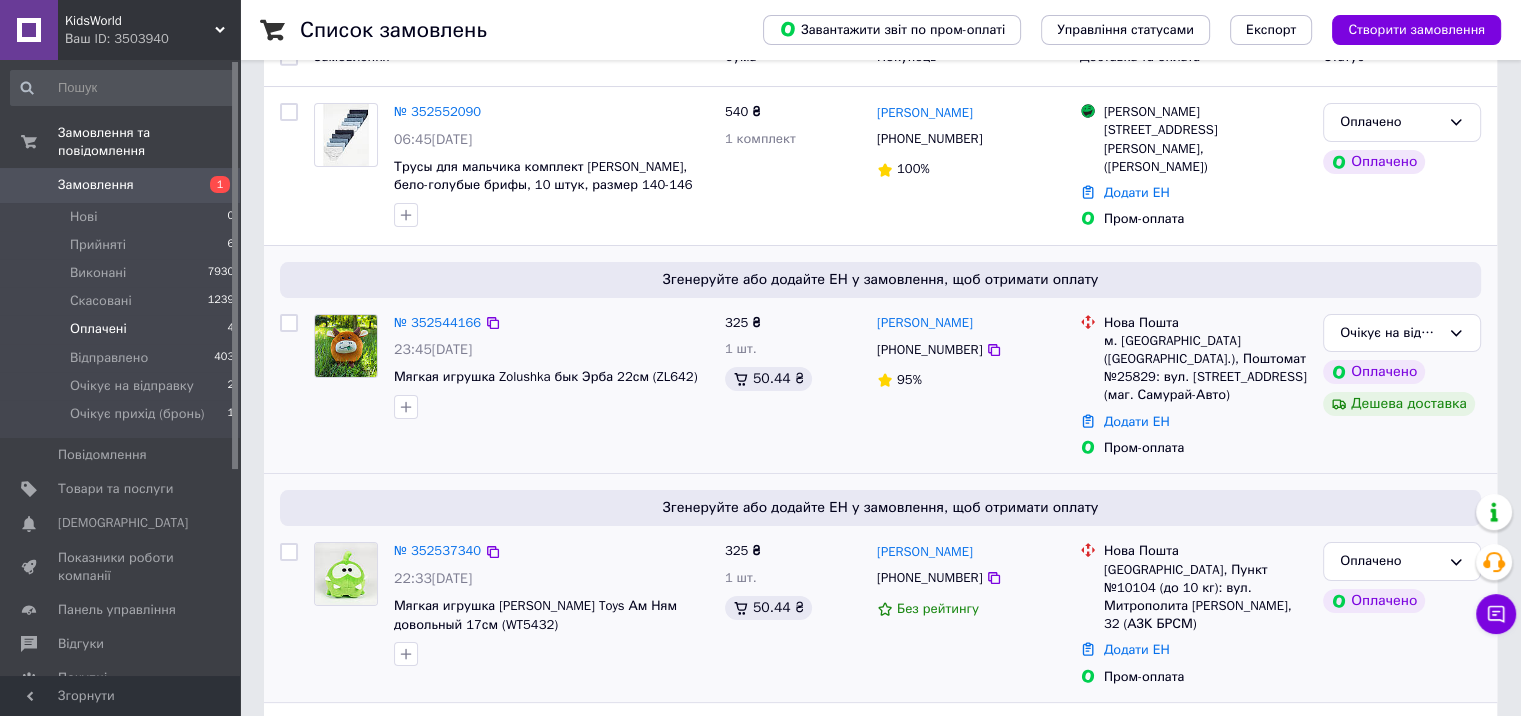 scroll, scrollTop: 400, scrollLeft: 0, axis: vertical 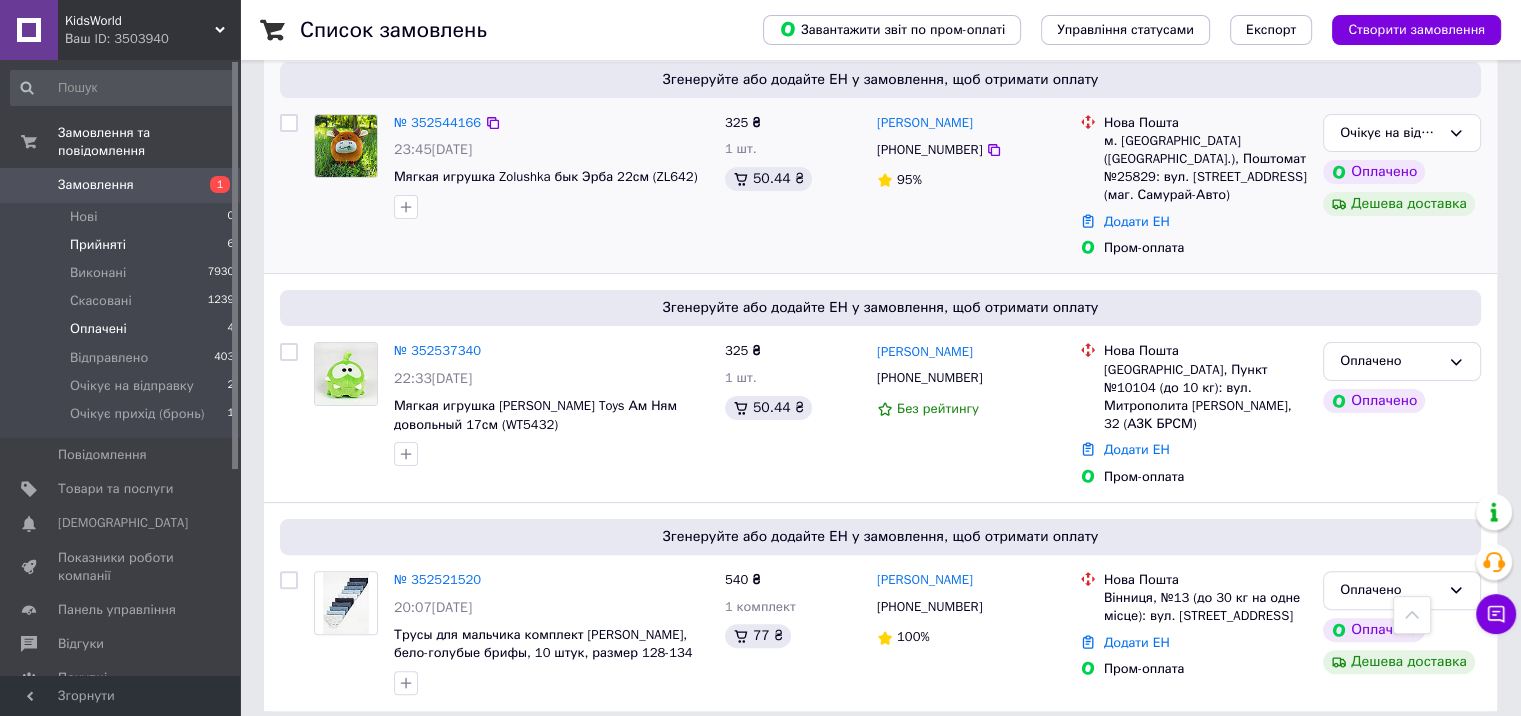 click on "Прийняті" at bounding box center [98, 245] 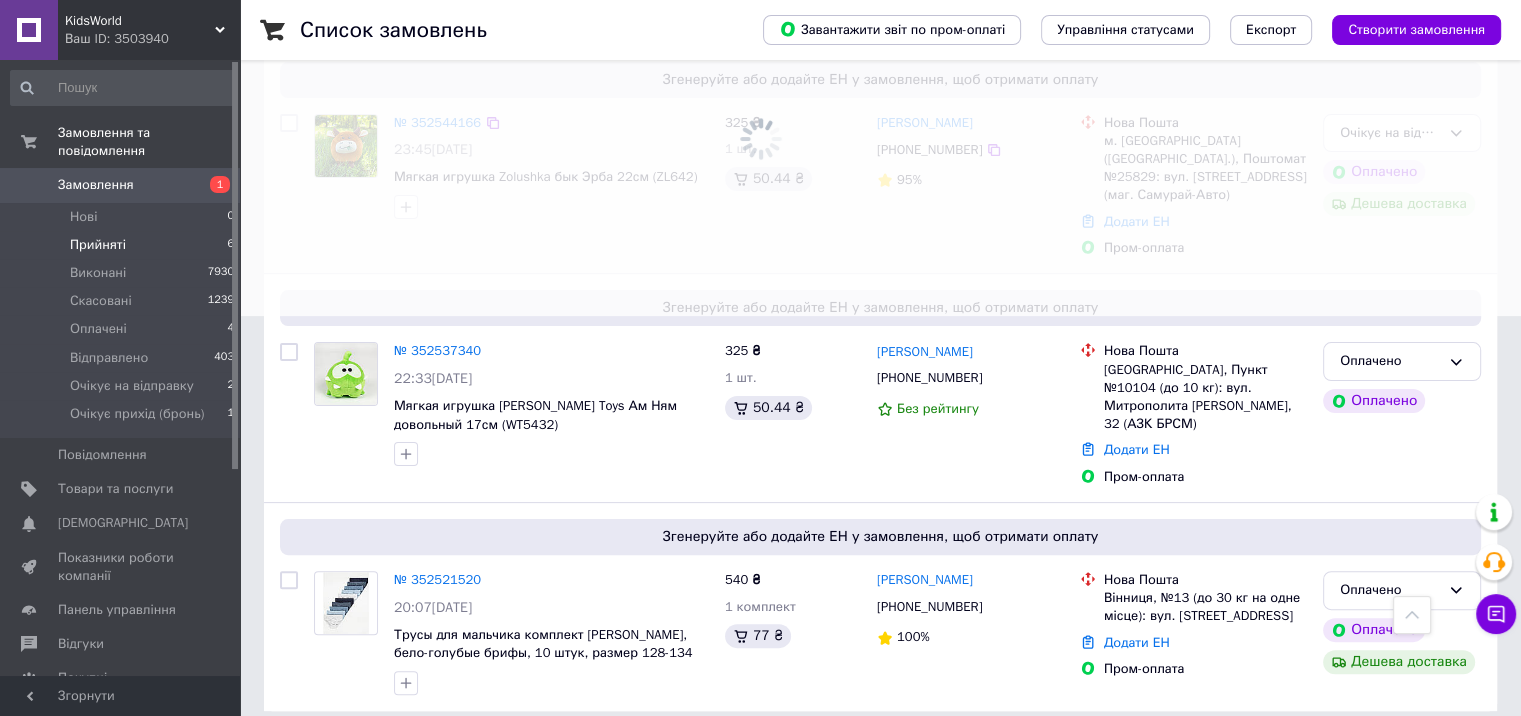 scroll, scrollTop: 0, scrollLeft: 0, axis: both 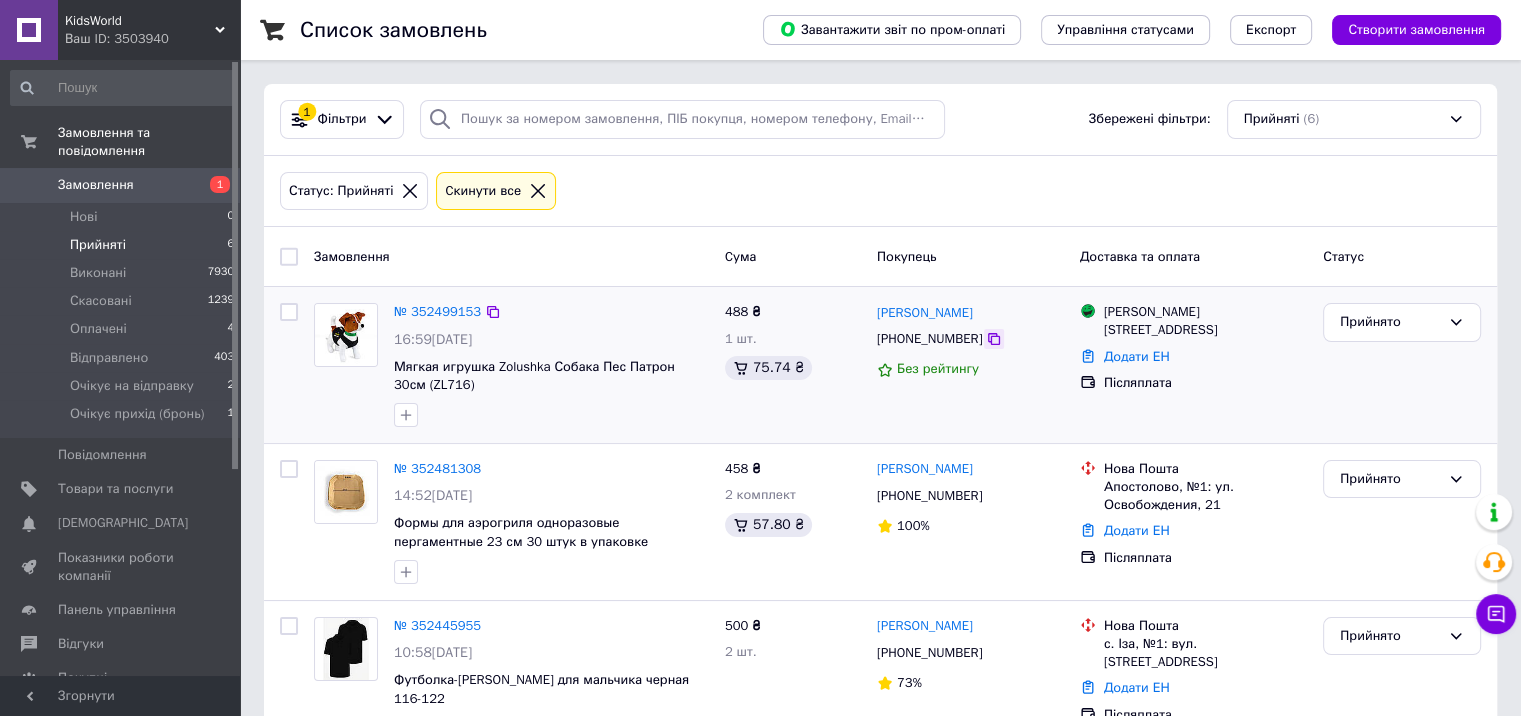 click 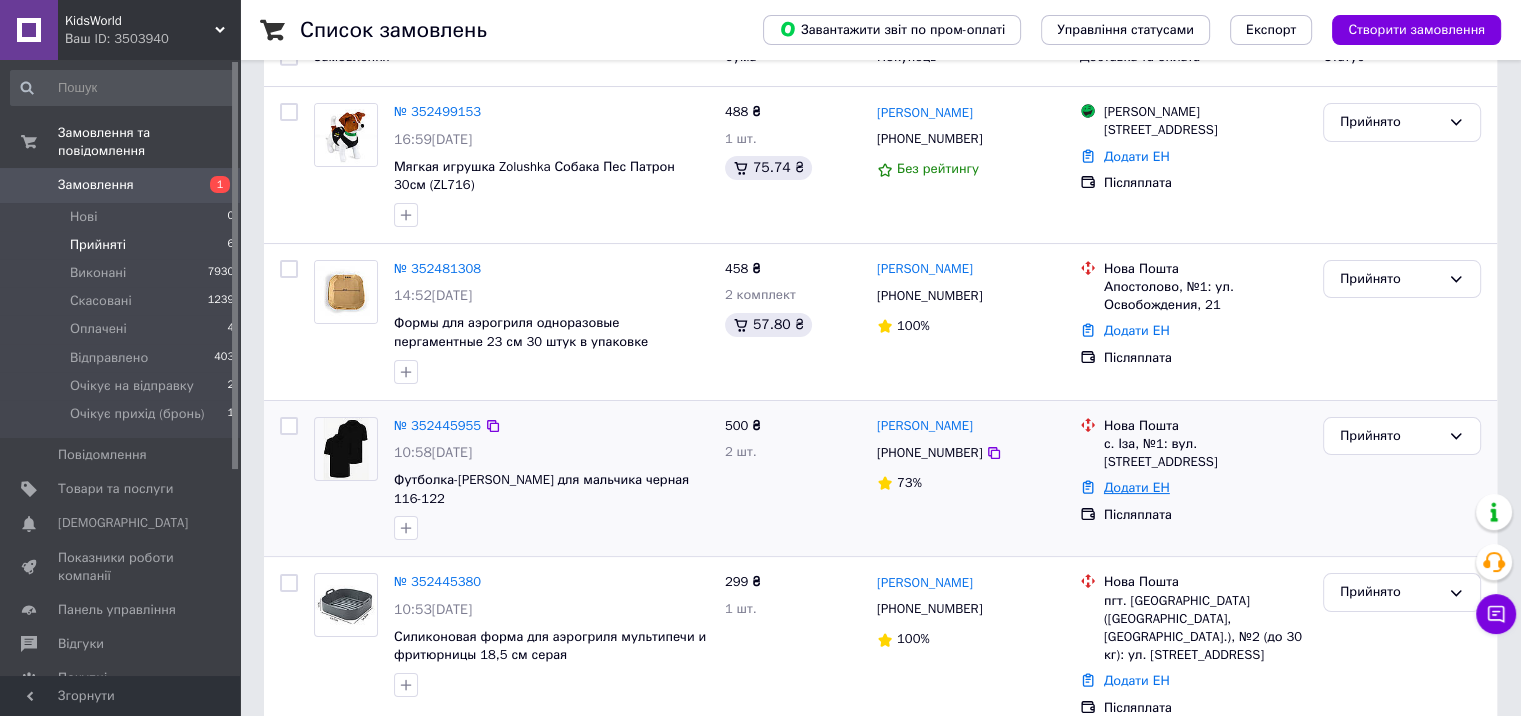 scroll, scrollTop: 571, scrollLeft: 0, axis: vertical 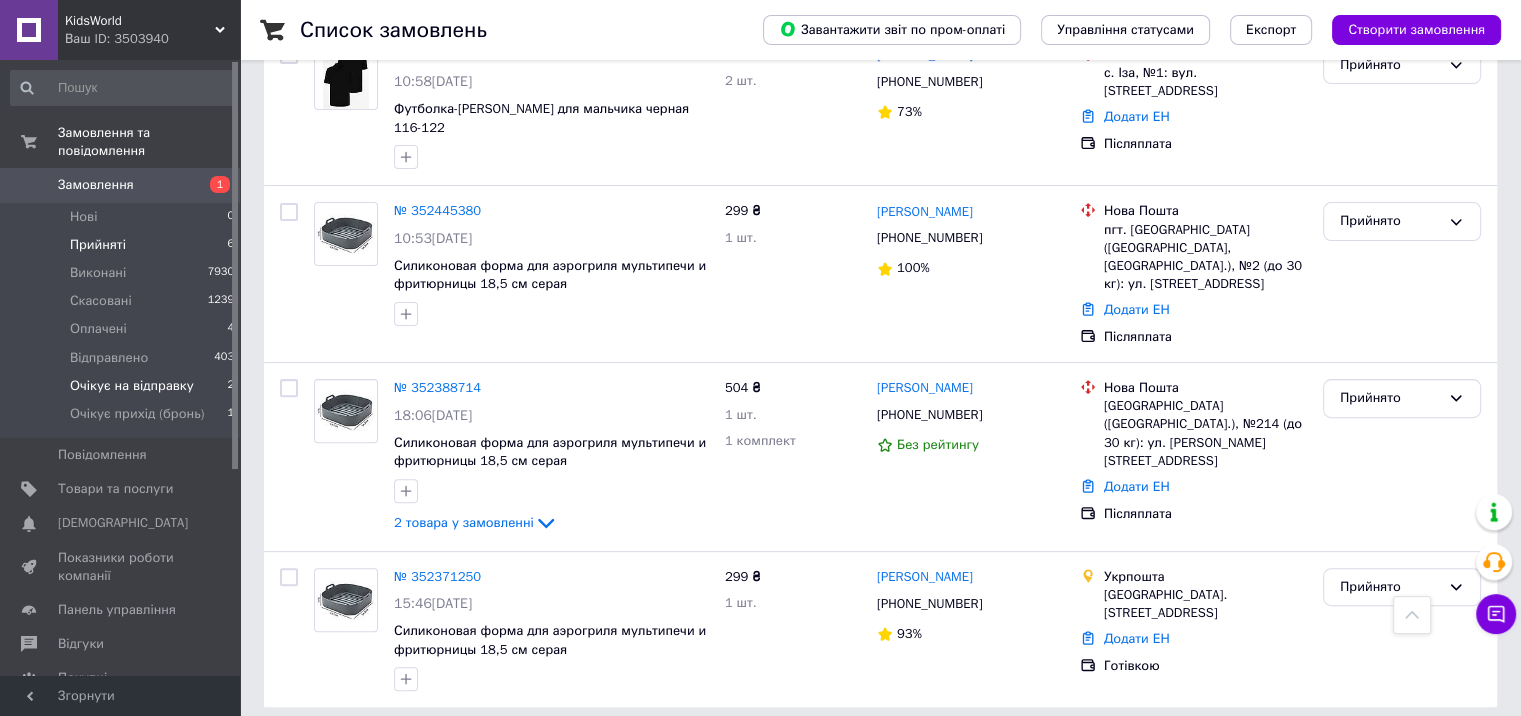 click on "Очікує на відправку" at bounding box center [132, 386] 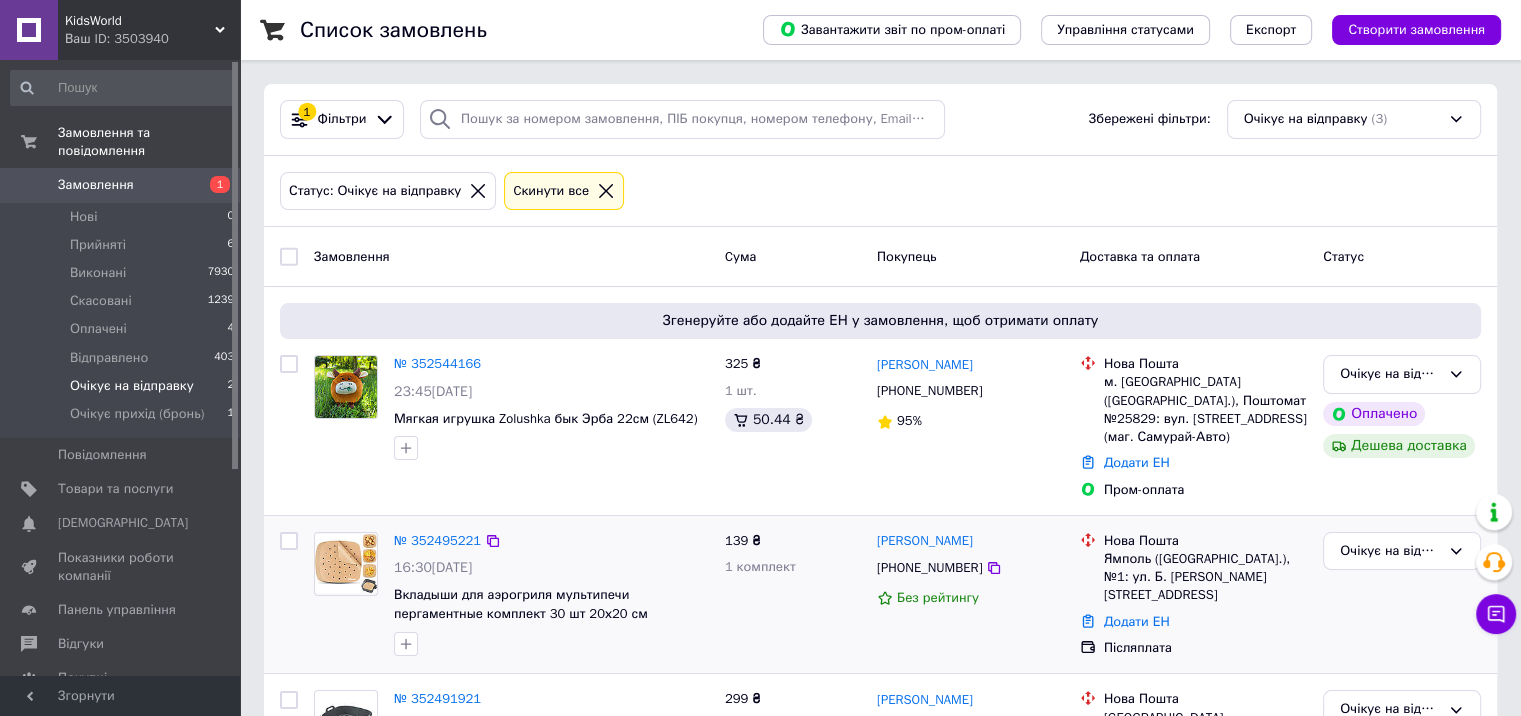 scroll, scrollTop: 137, scrollLeft: 0, axis: vertical 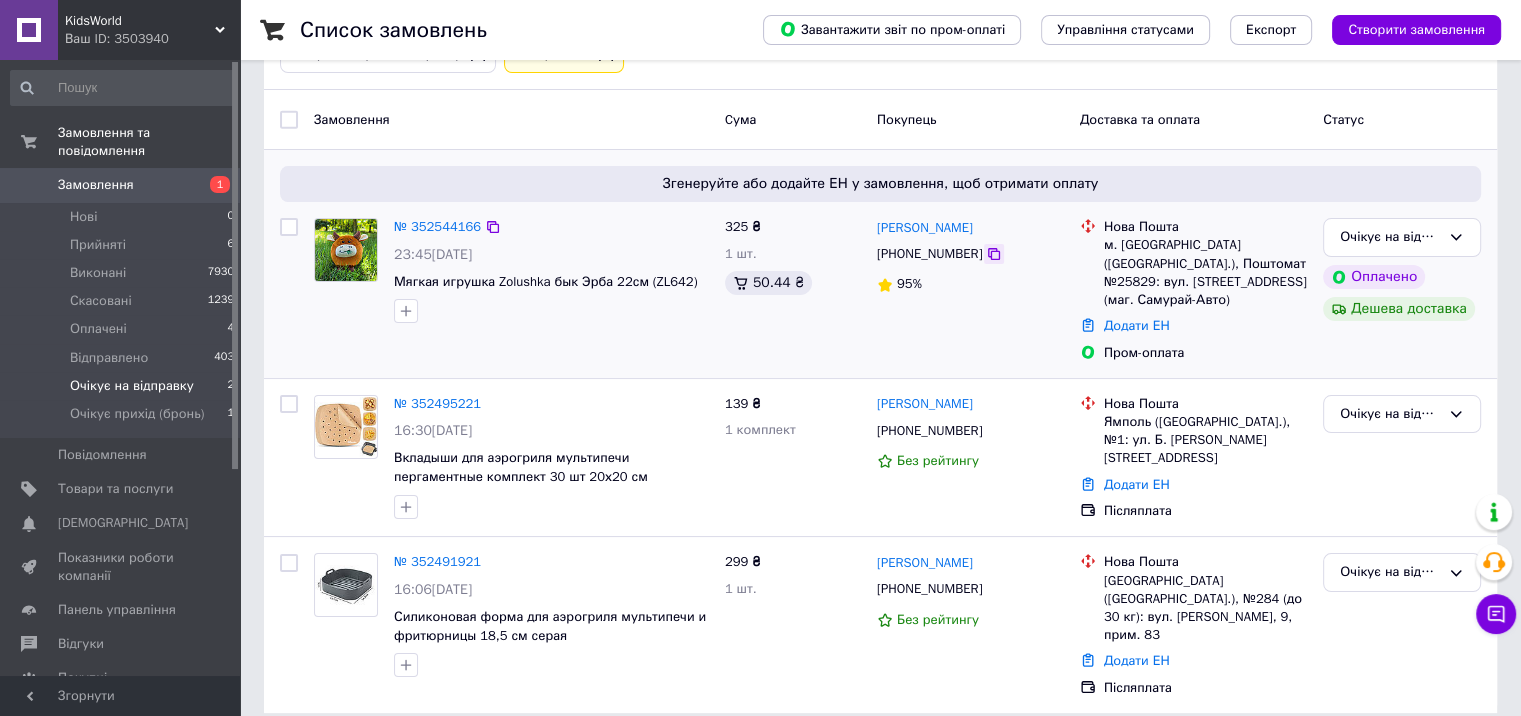 click 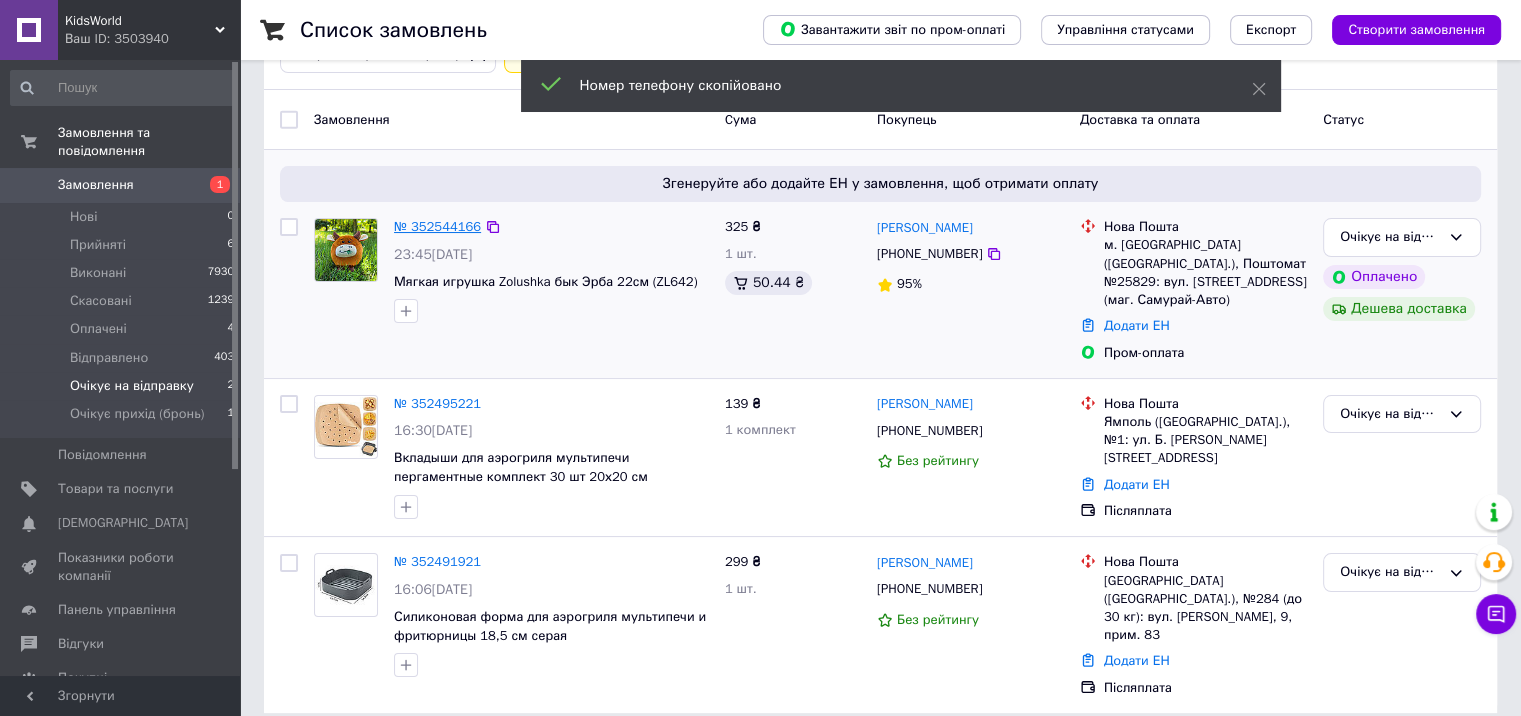 click on "№ 352544166" at bounding box center [437, 226] 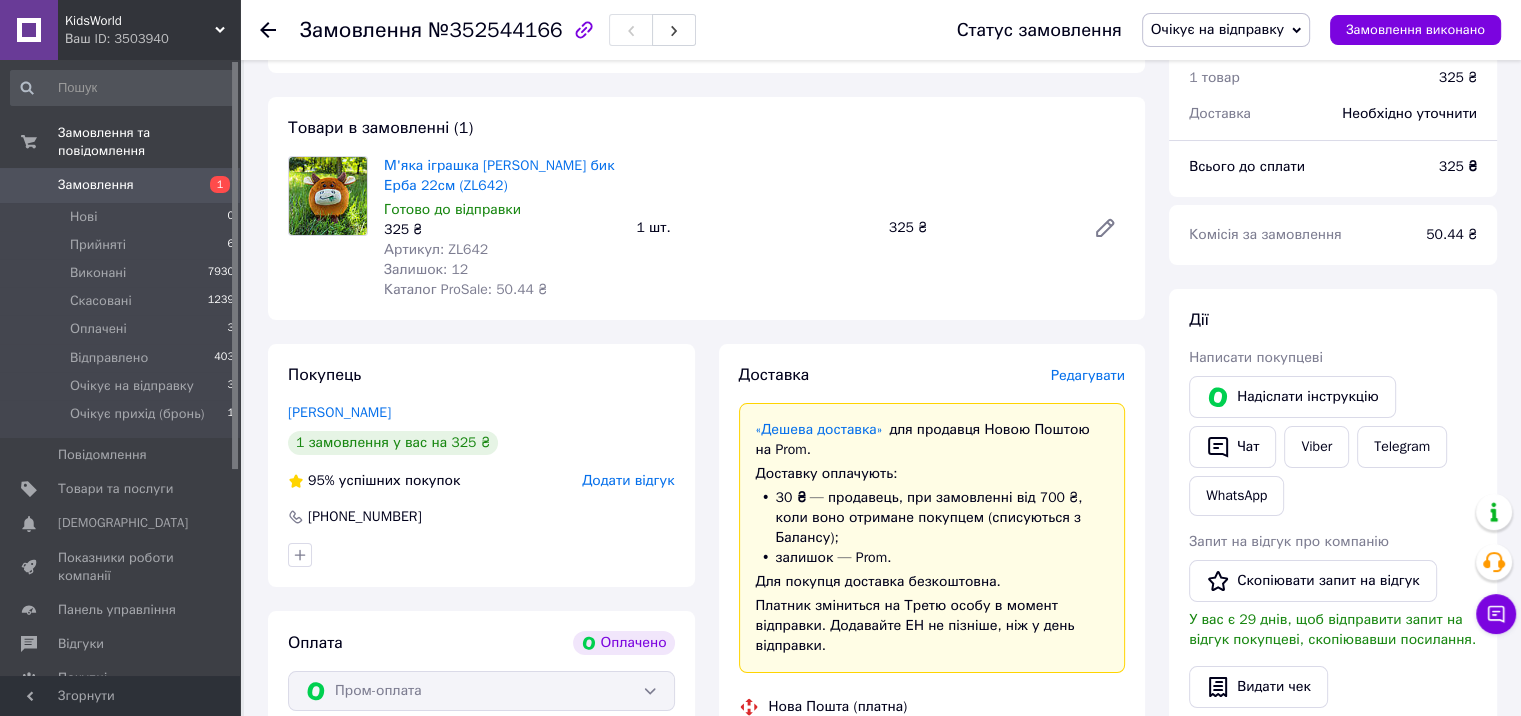 click on "№352544166" at bounding box center [495, 30] 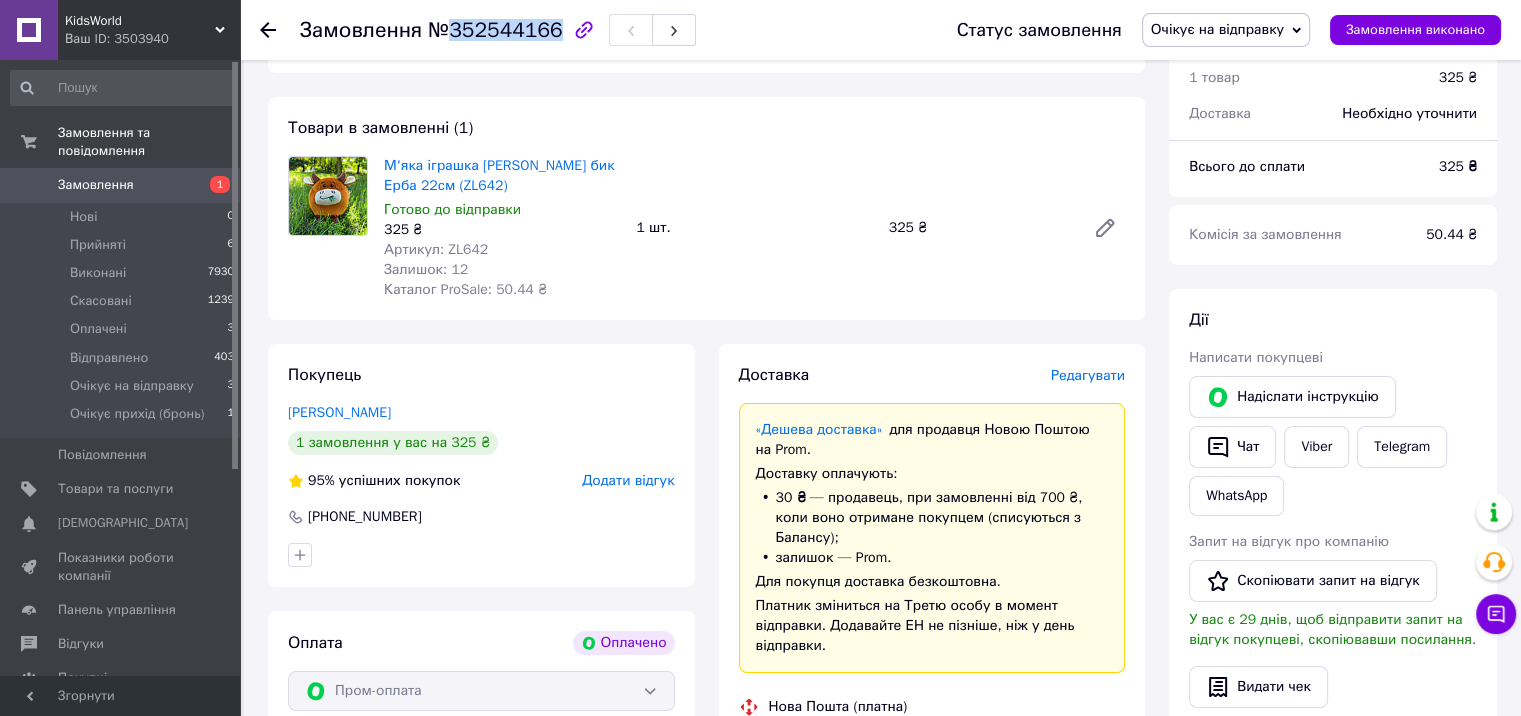 click on "№352544166" at bounding box center (495, 30) 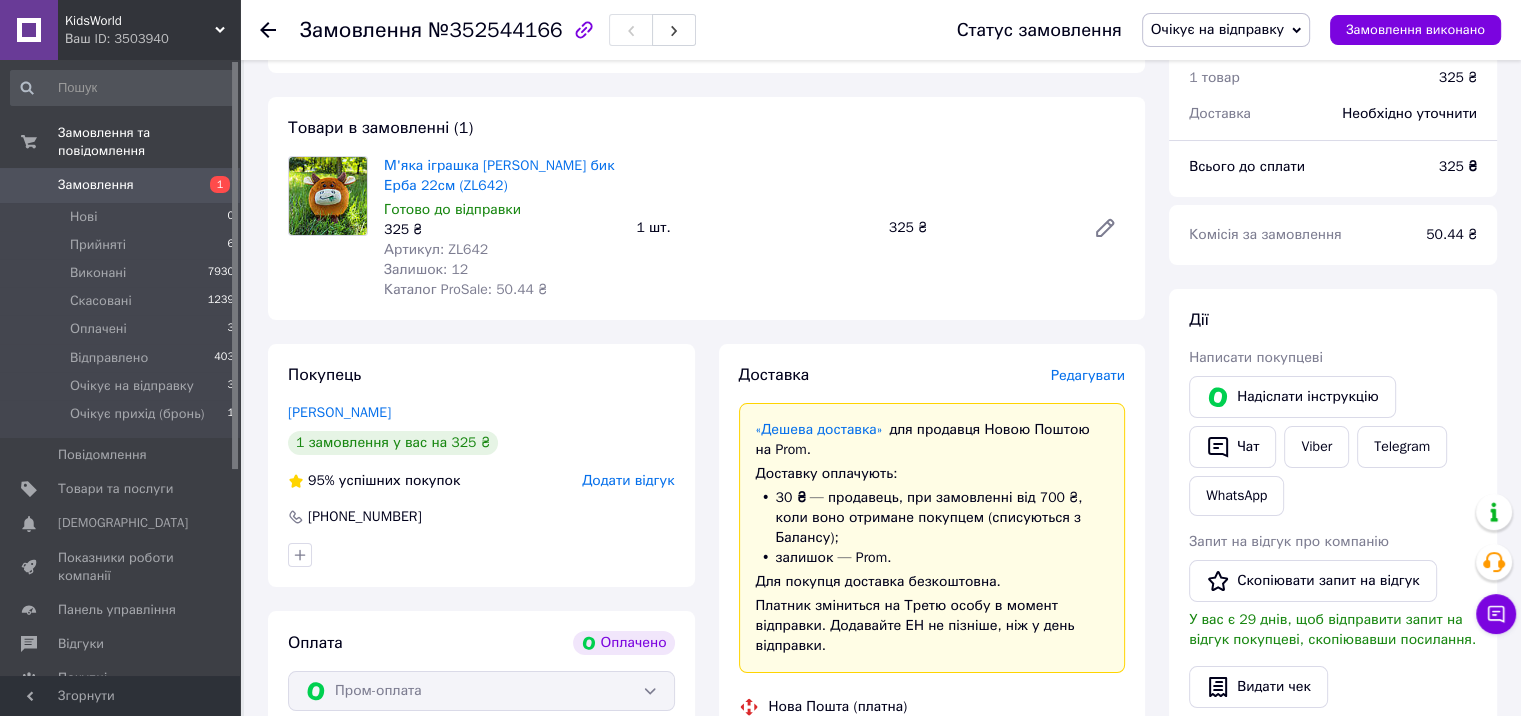 click on "Артикул: ZL642" at bounding box center [436, 249] 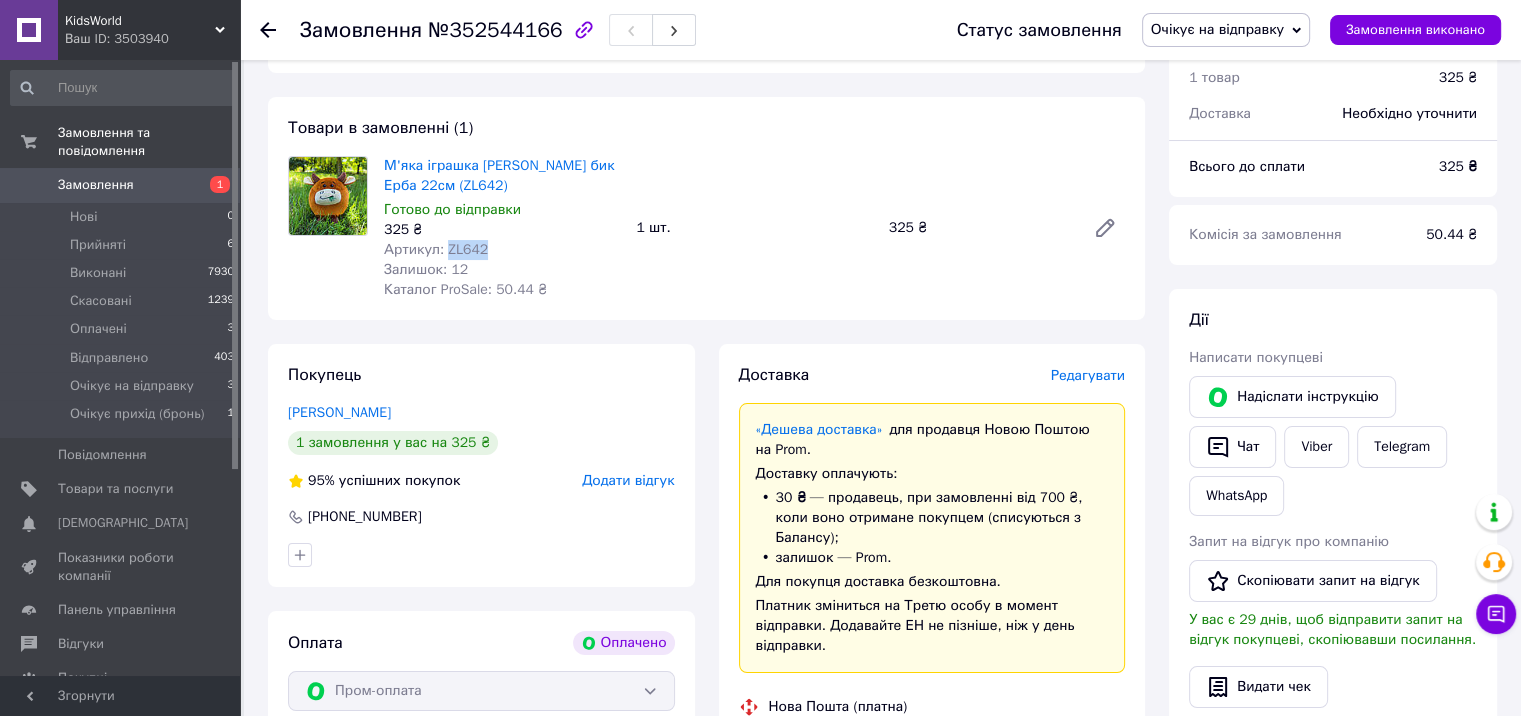 click on "Артикул: ZL642" at bounding box center (436, 249) 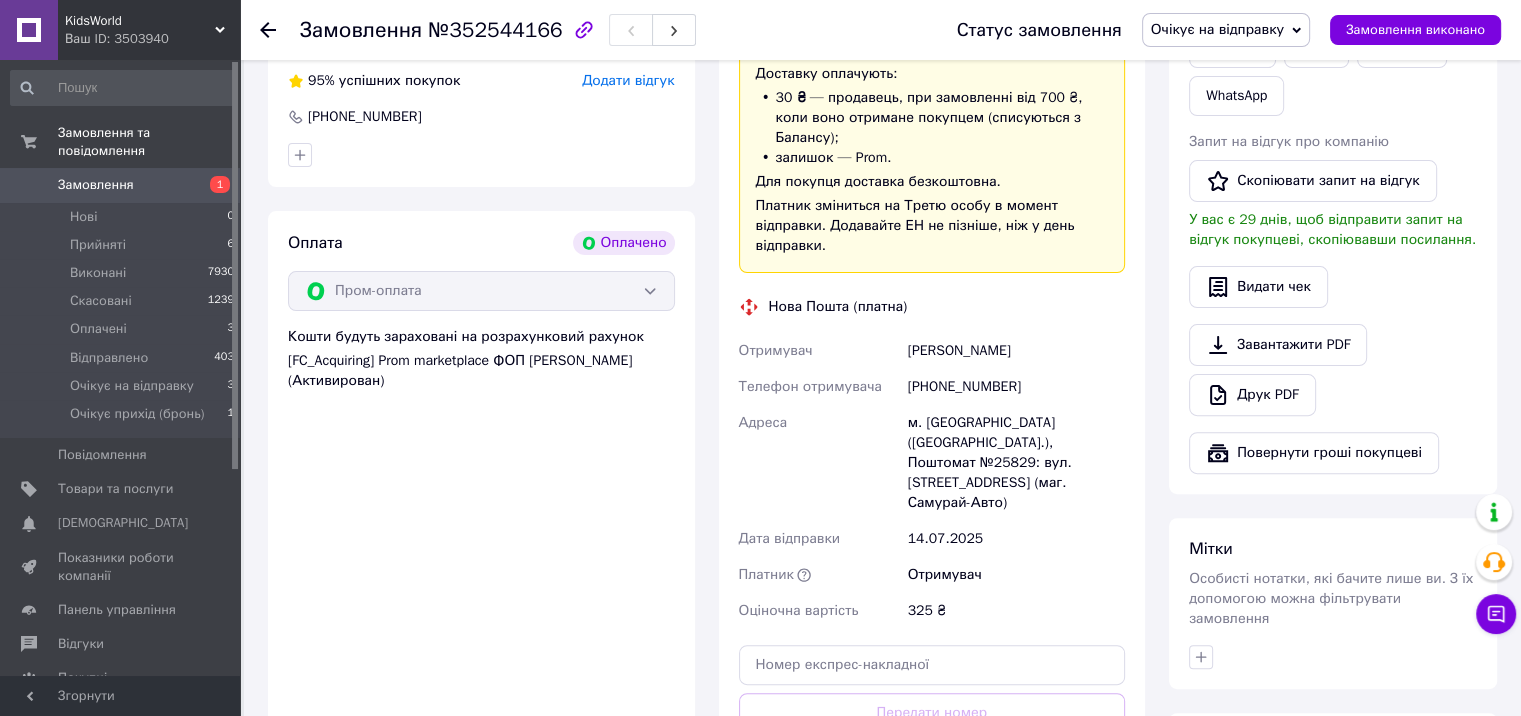 click on "[PERSON_NAME]" at bounding box center [1016, 351] 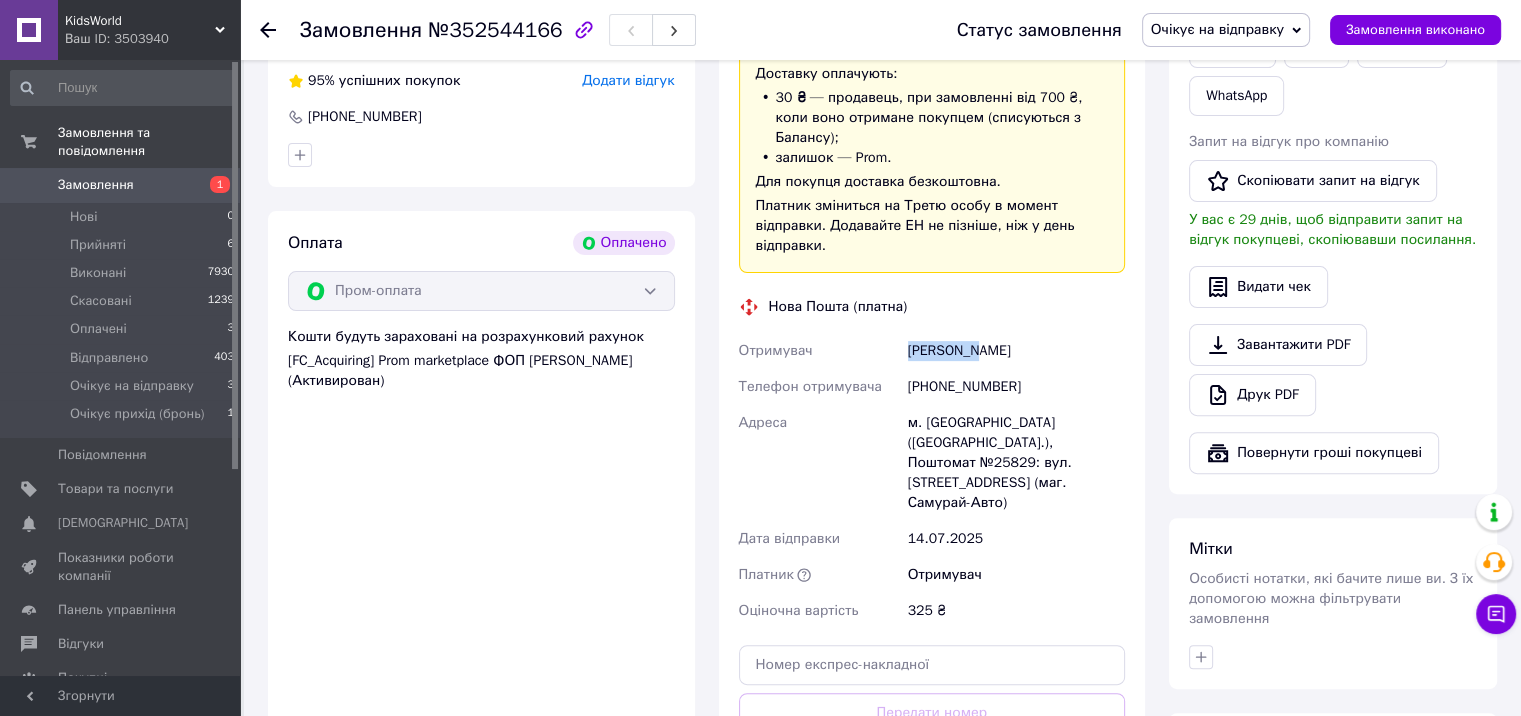 click on "[PERSON_NAME]" at bounding box center [1016, 351] 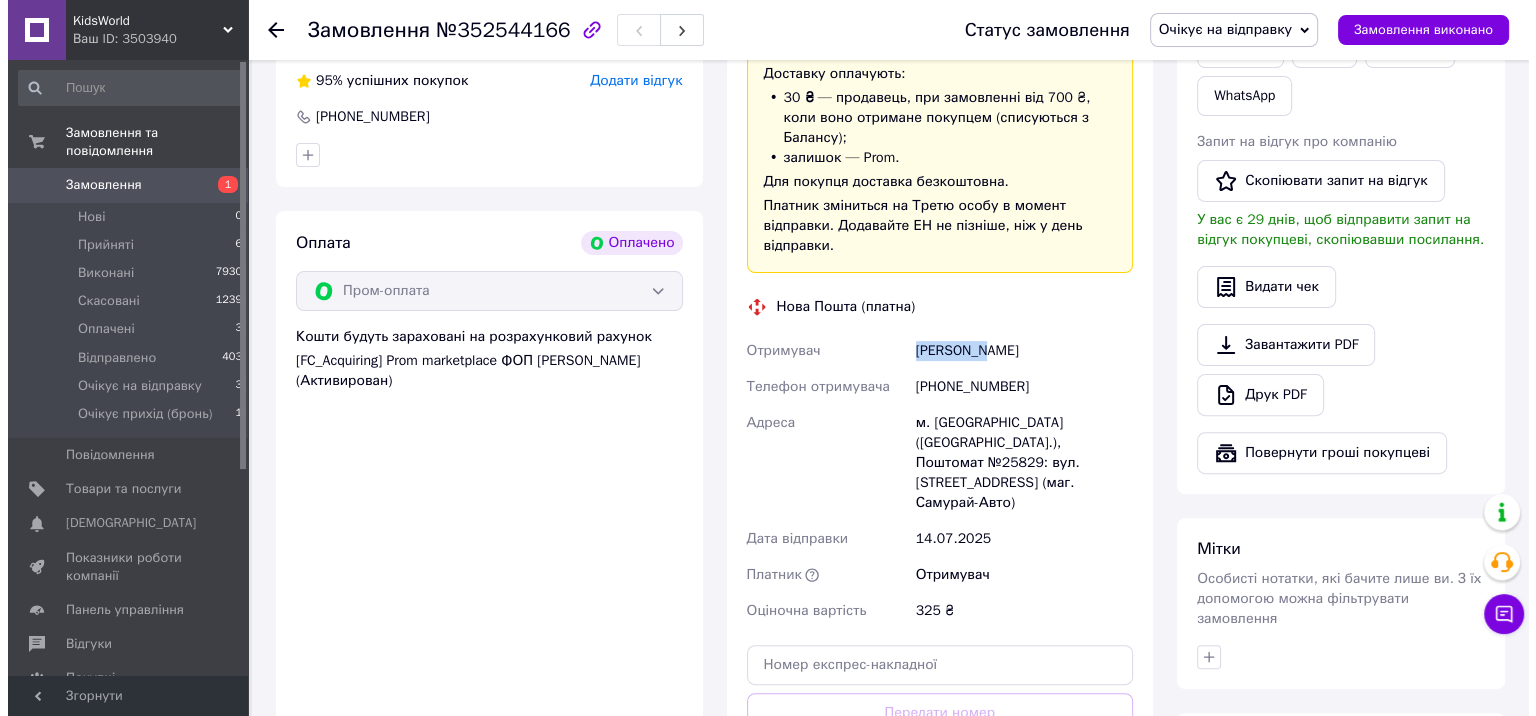scroll, scrollTop: 137, scrollLeft: 0, axis: vertical 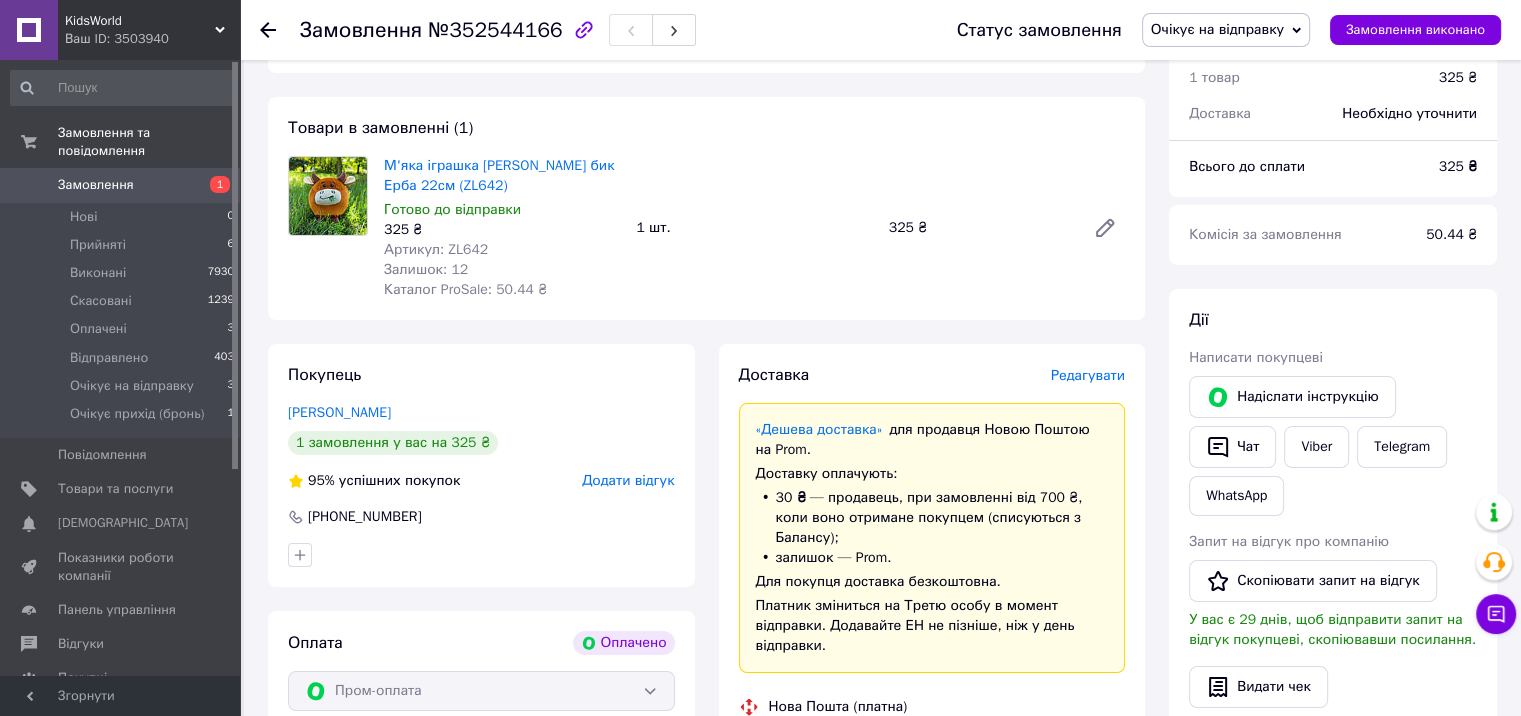 click on "Артикул: ZL642" at bounding box center [436, 249] 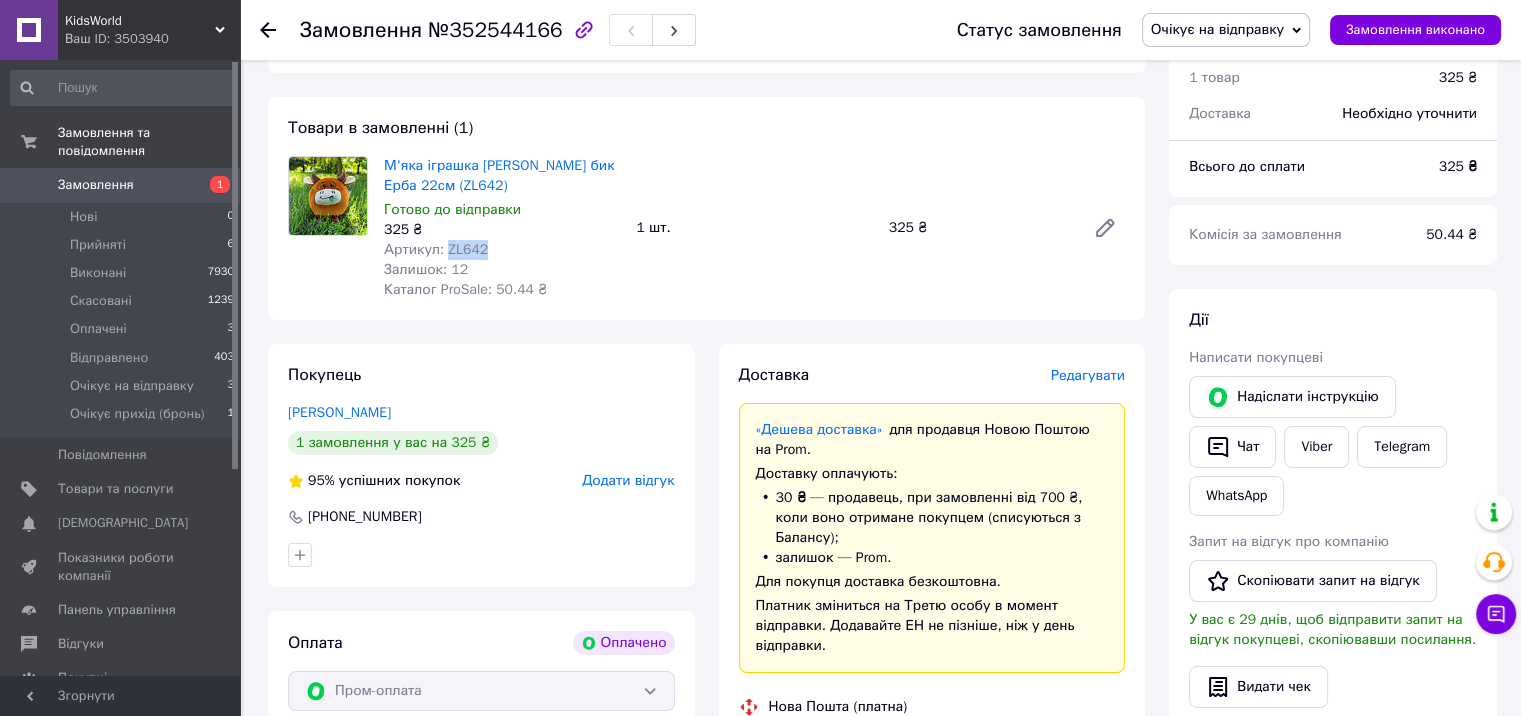 click on "Артикул: ZL642" at bounding box center [436, 249] 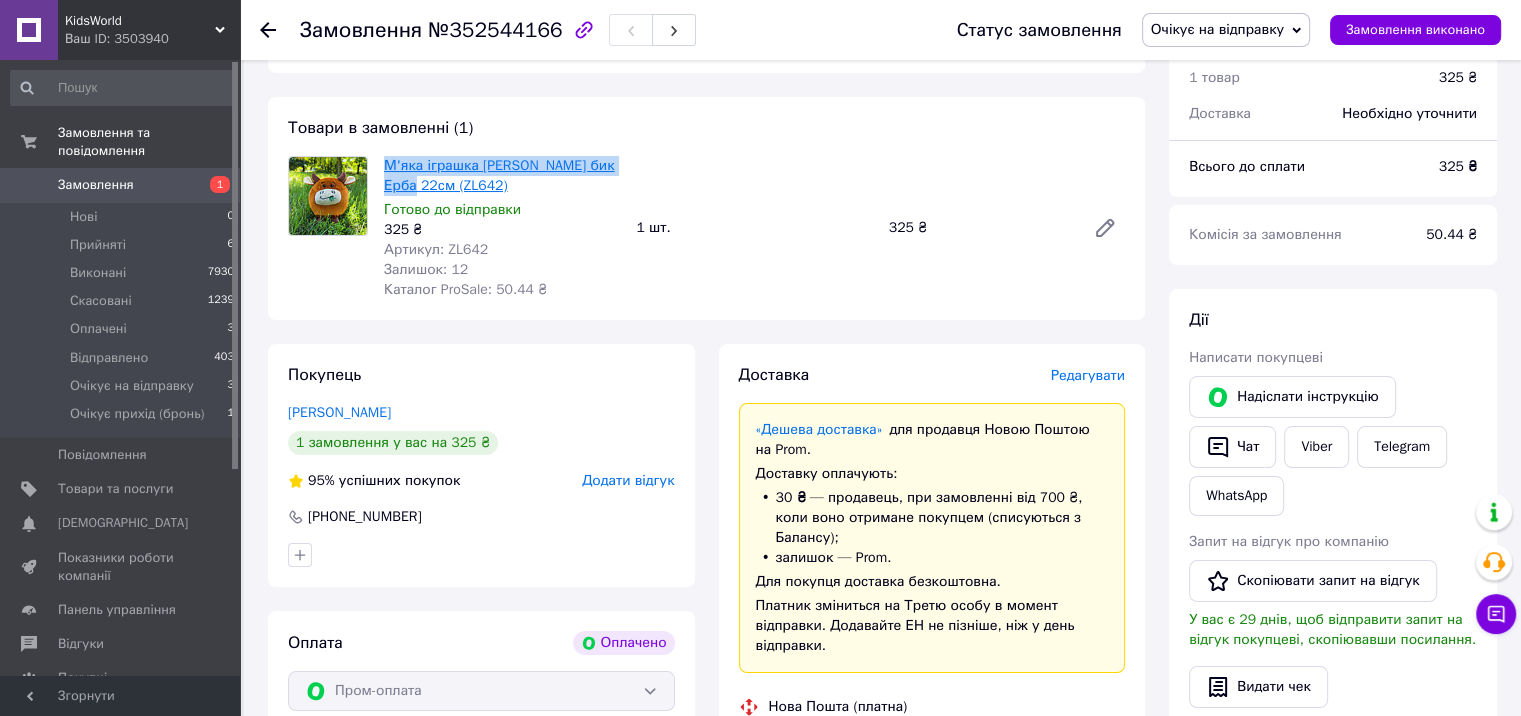 drag, startPoint x: 380, startPoint y: 163, endPoint x: 413, endPoint y: 184, distance: 39.115215 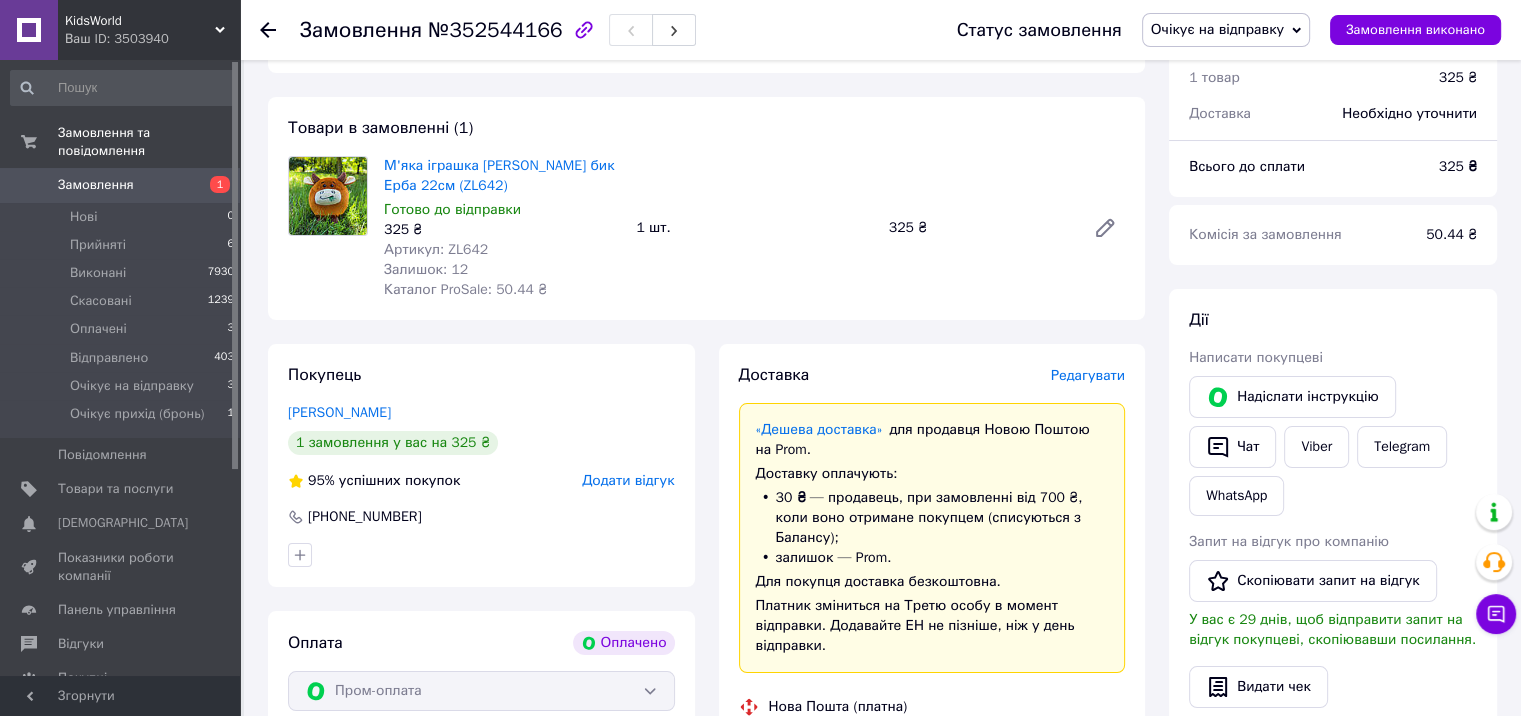 click on "№352544166" at bounding box center [495, 30] 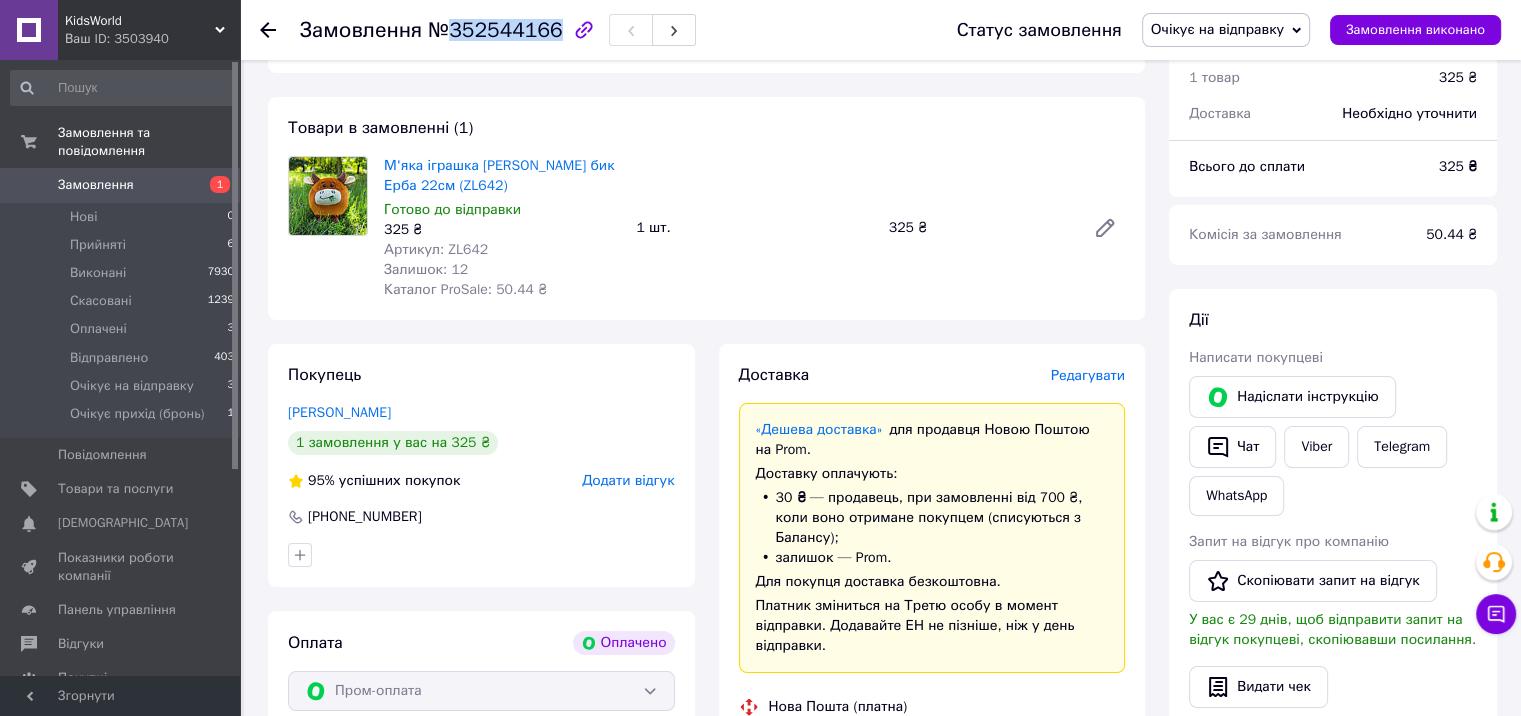 click on "№352544166" at bounding box center (495, 30) 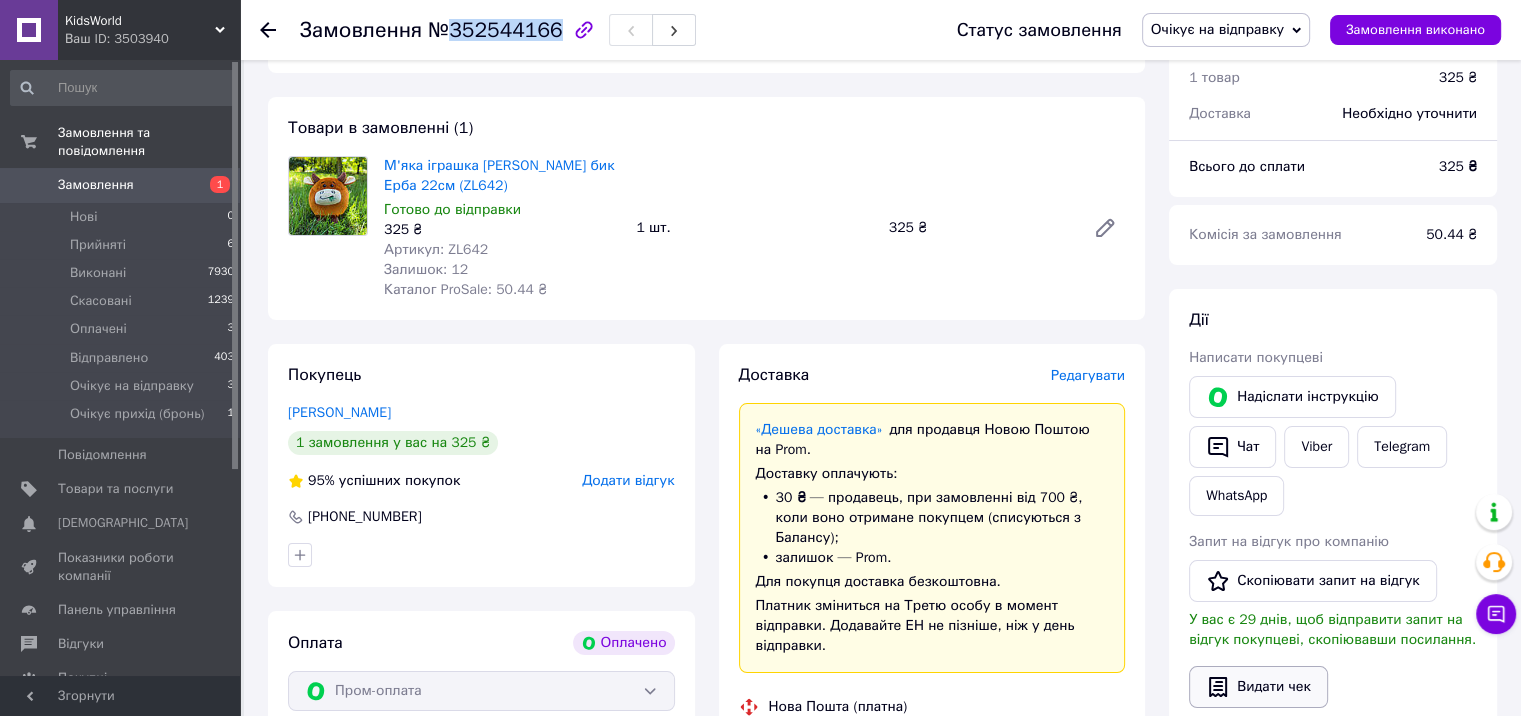 click on "Видати чек" at bounding box center (1258, 687) 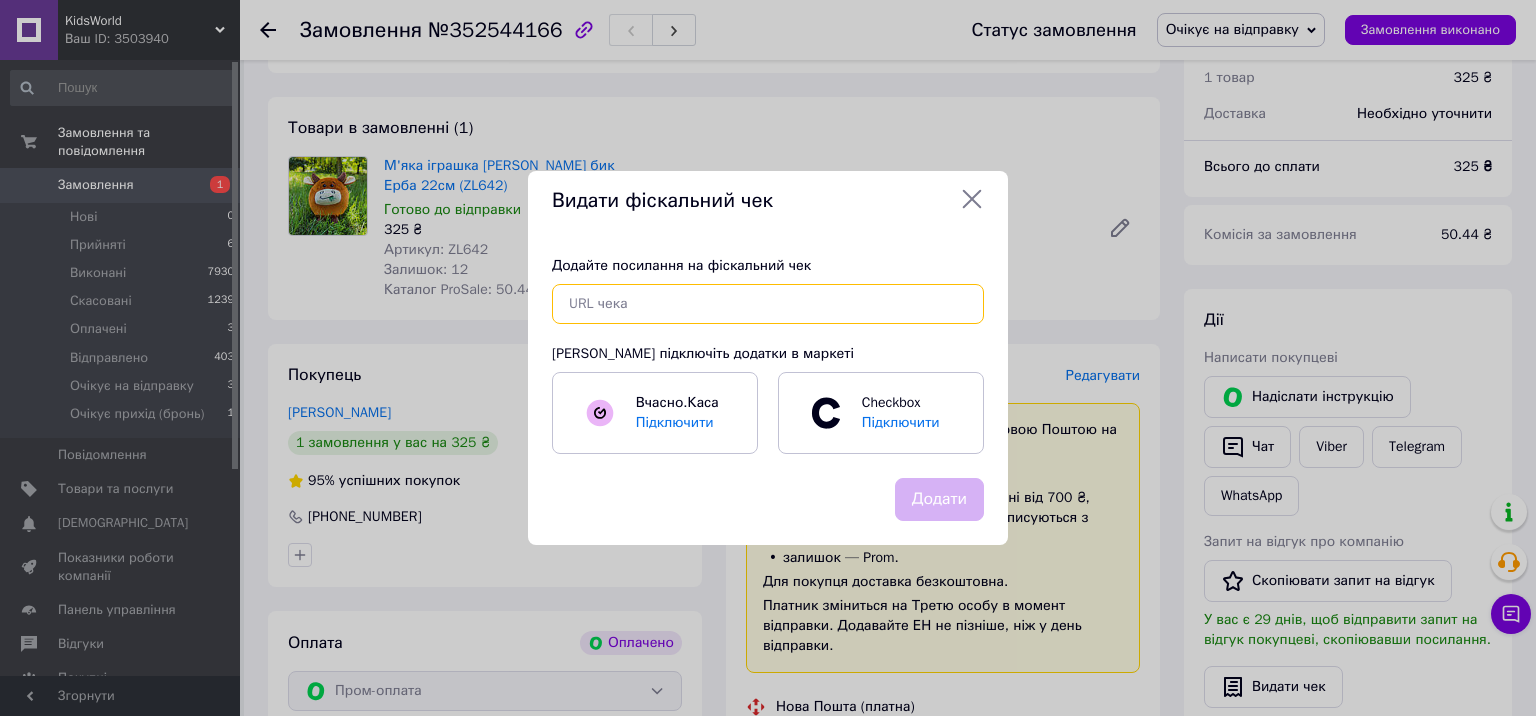 click at bounding box center (768, 304) 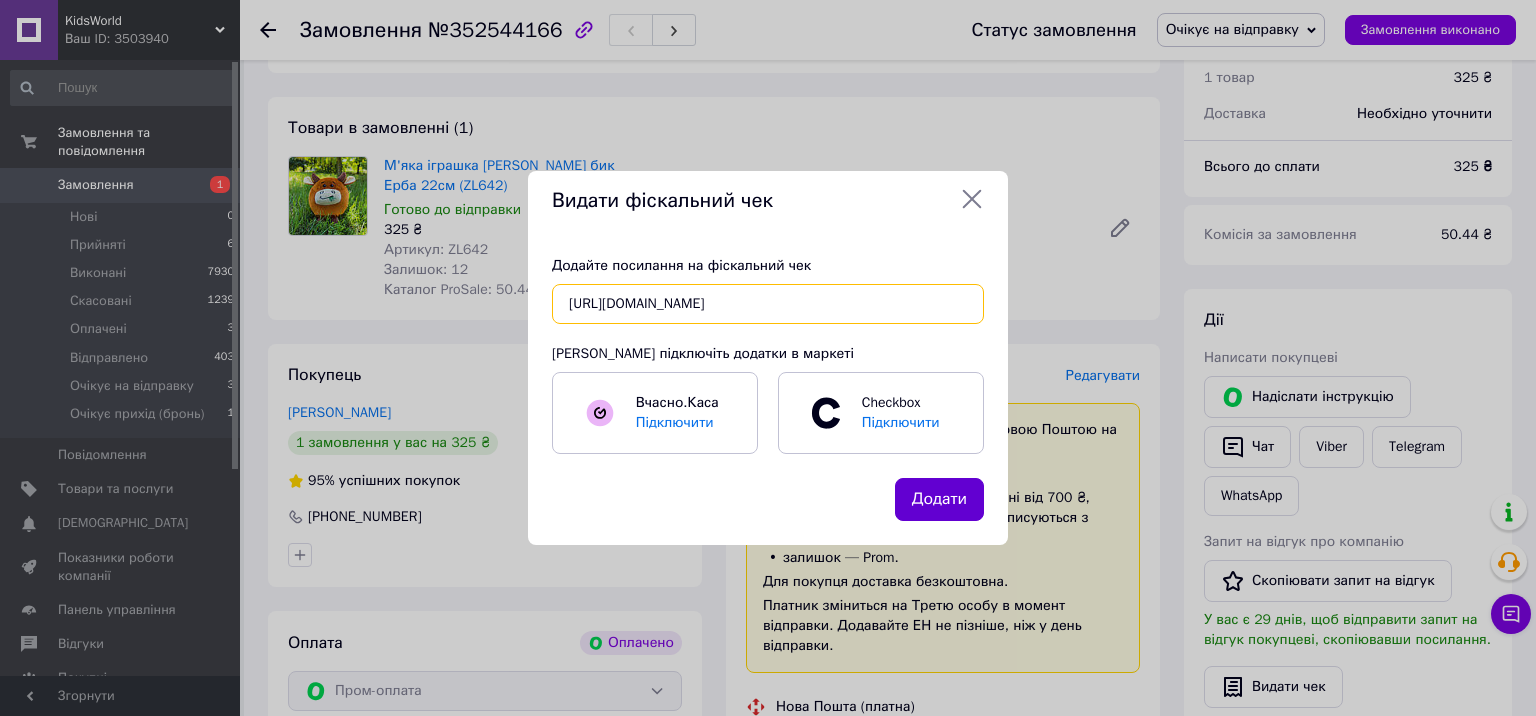 scroll, scrollTop: 0, scrollLeft: 42, axis: horizontal 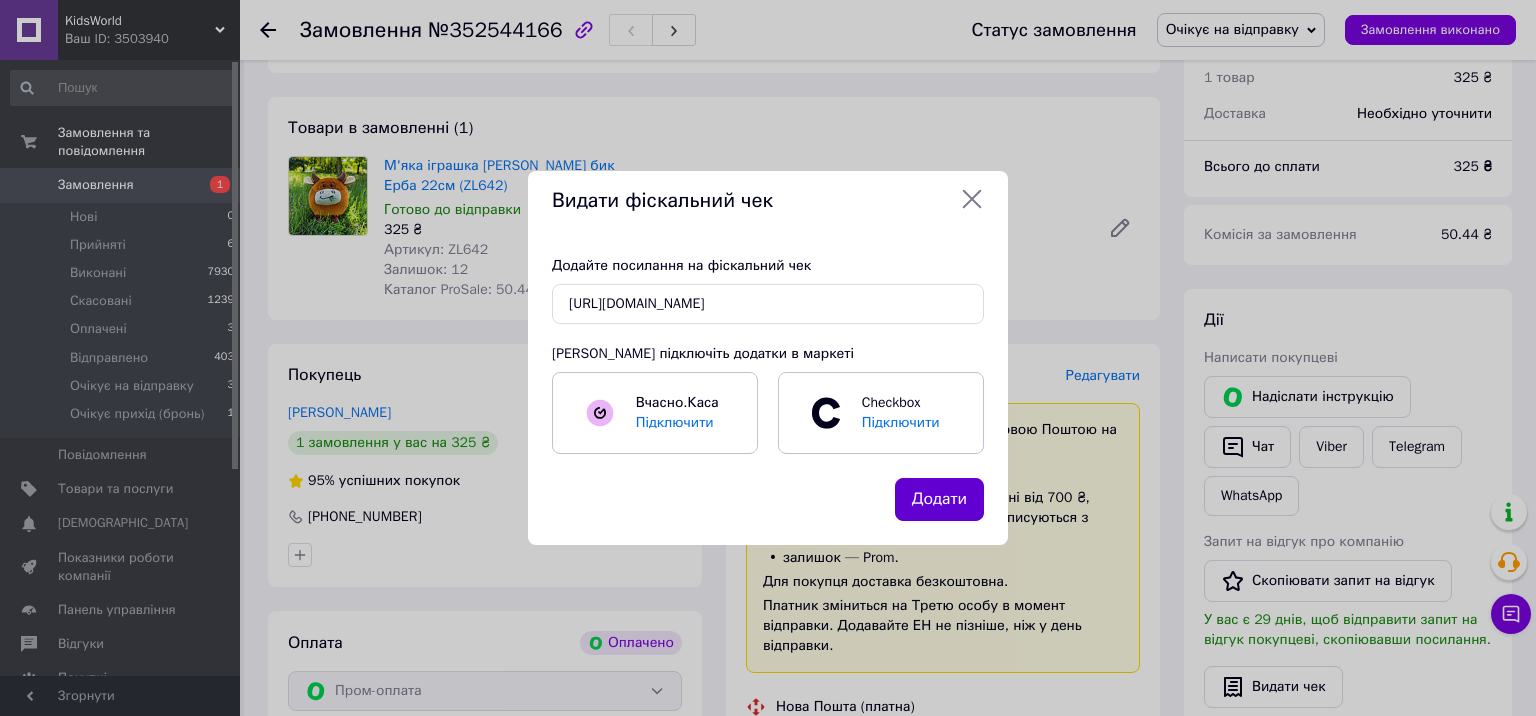 click on "Додати" at bounding box center [939, 499] 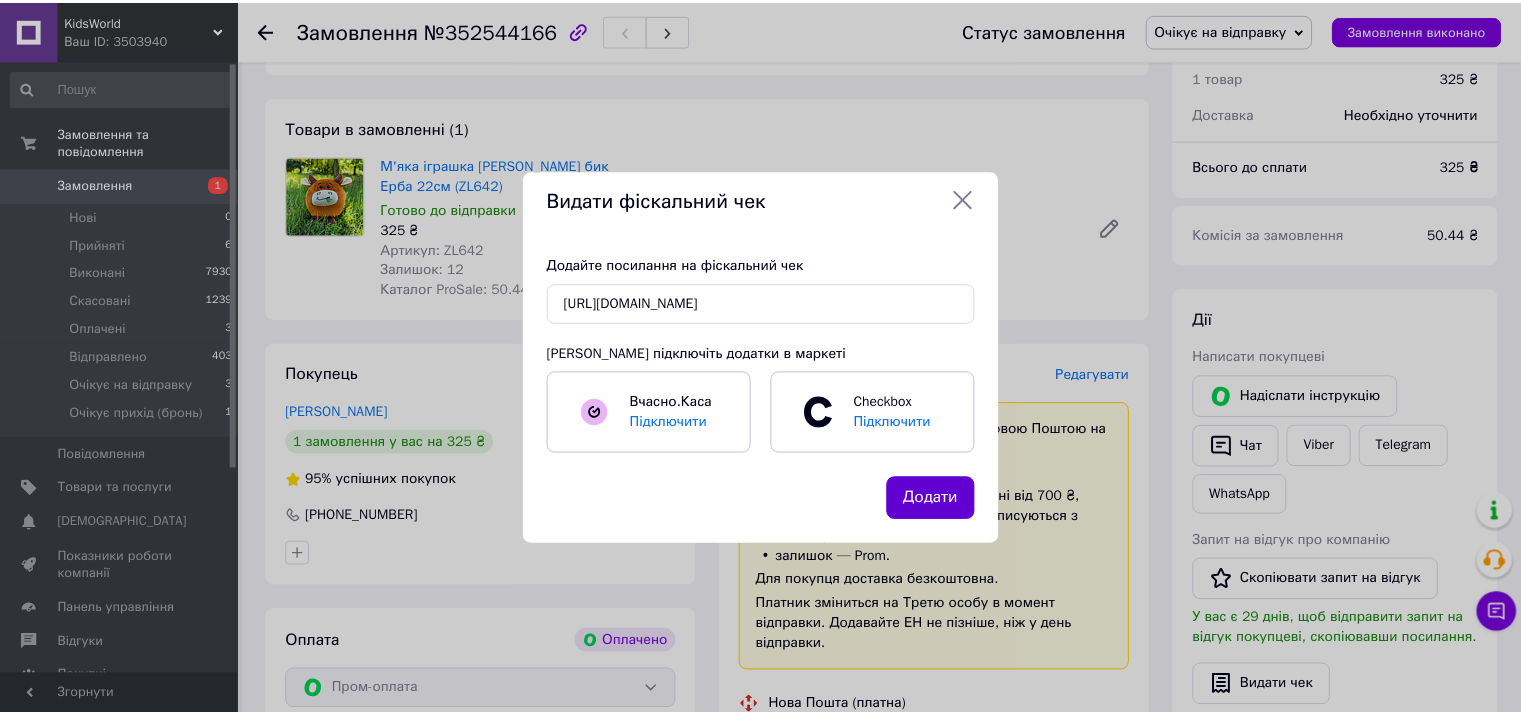 scroll, scrollTop: 0, scrollLeft: 0, axis: both 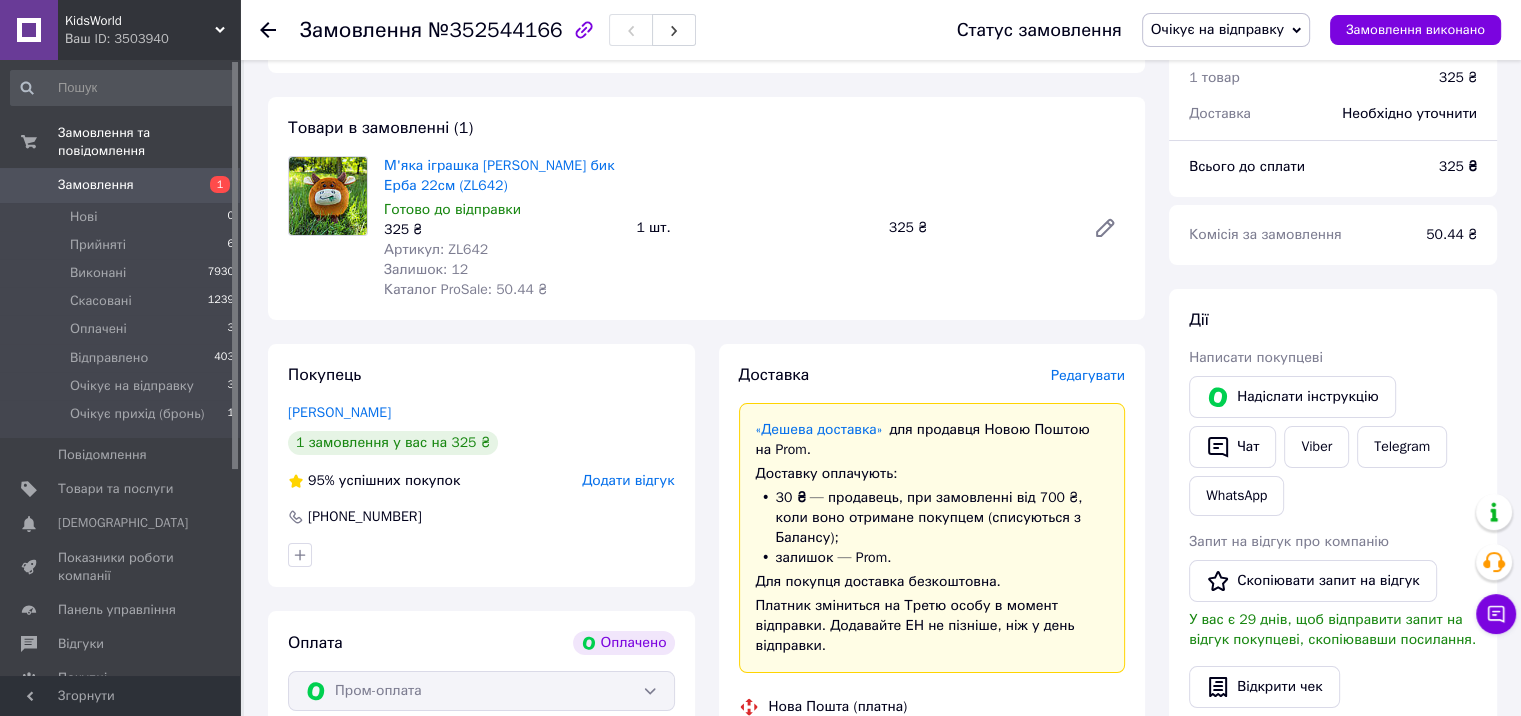 click on "№352544166" at bounding box center [495, 30] 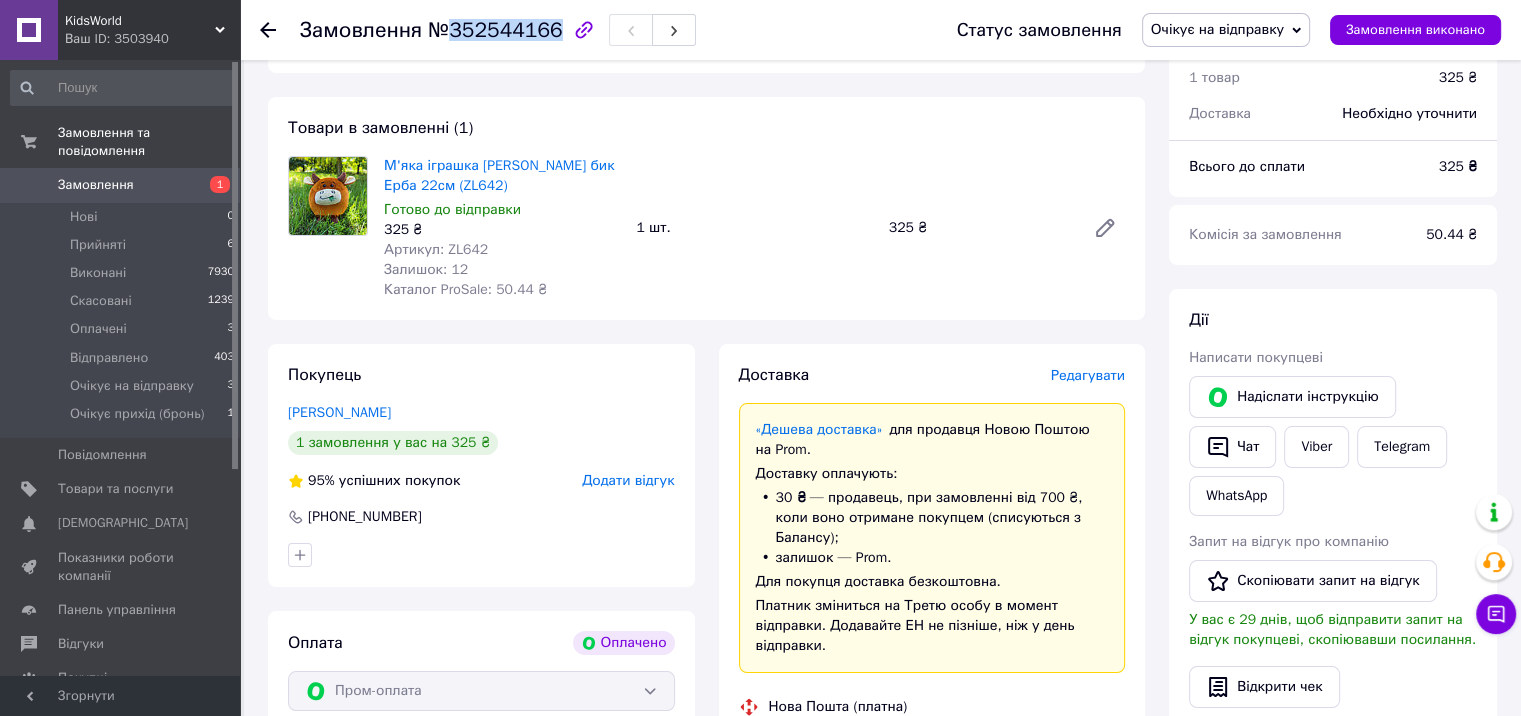 click on "№352544166" at bounding box center [495, 30] 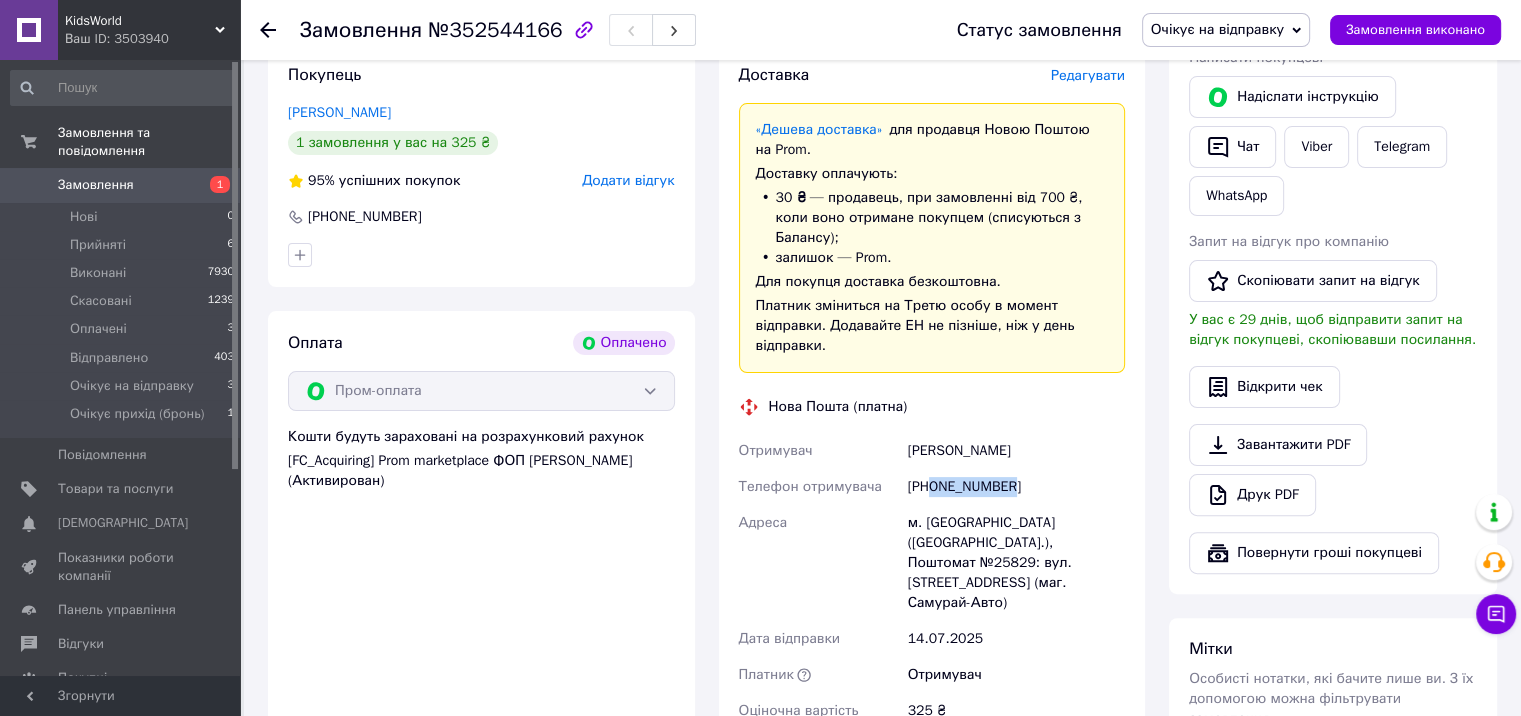 drag, startPoint x: 931, startPoint y: 485, endPoint x: 1019, endPoint y: 485, distance: 88 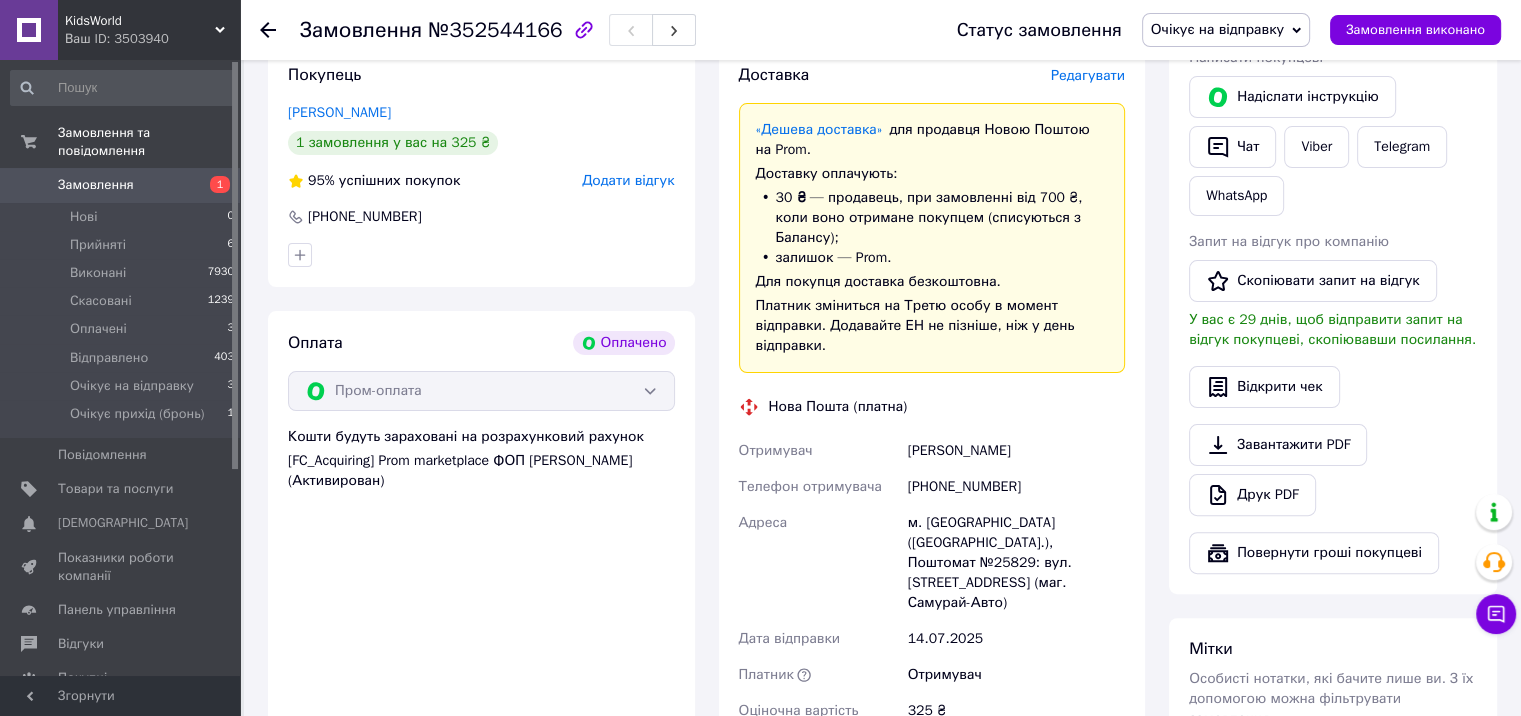 click on "[PERSON_NAME]" at bounding box center [1016, 451] 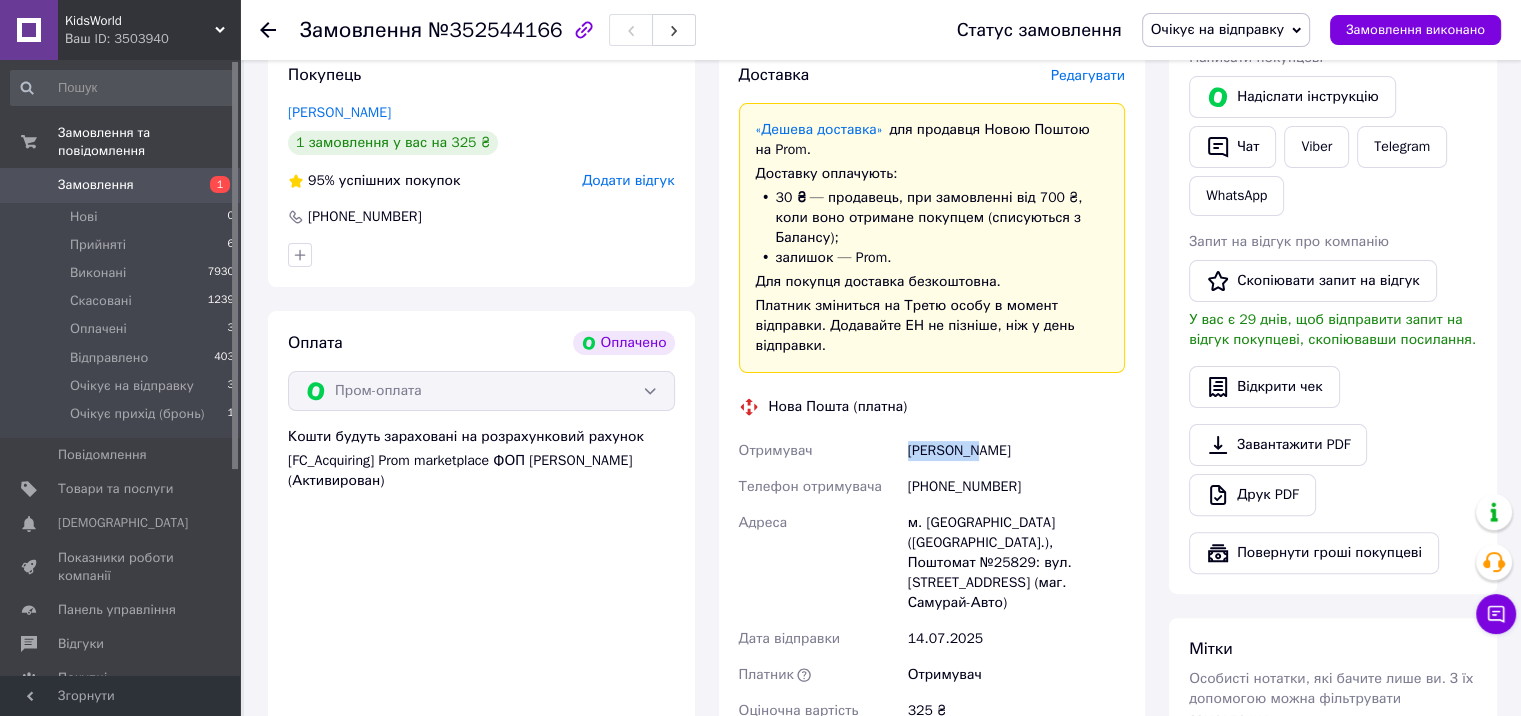 click on "[PERSON_NAME]" at bounding box center [1016, 451] 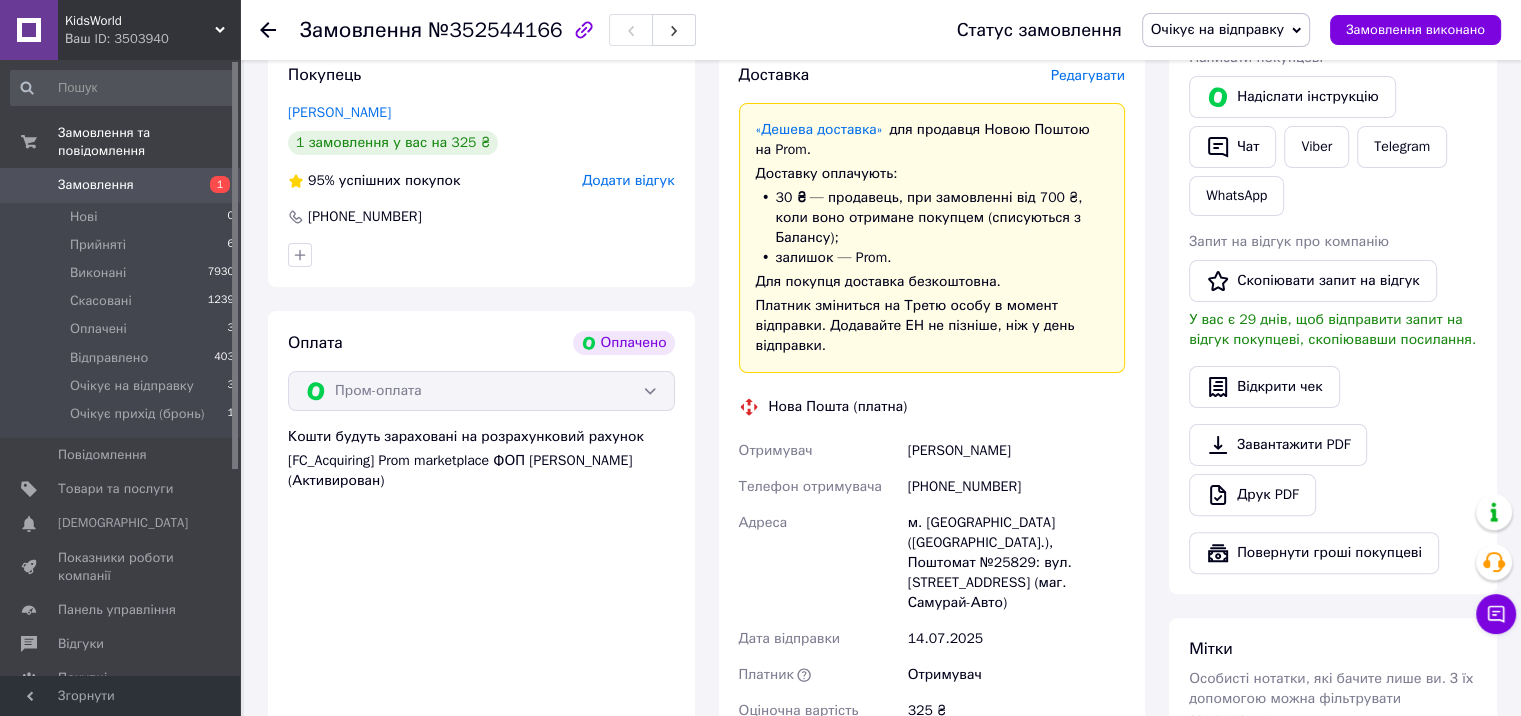 click on "[PERSON_NAME]" at bounding box center [1016, 451] 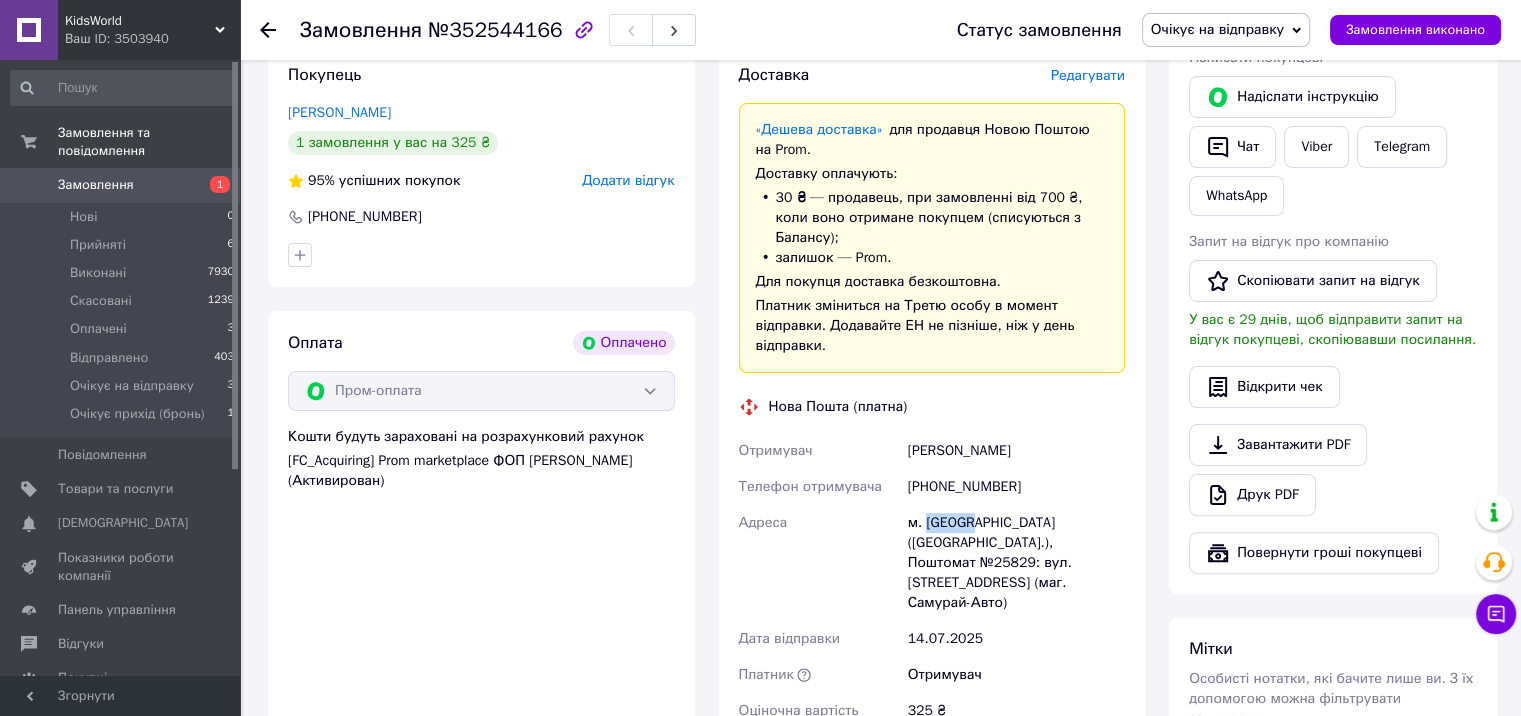 click on "м. [GEOGRAPHIC_DATA] ([GEOGRAPHIC_DATA].), Поштомат №25829: вул. [STREET_ADDRESS] (маг. Самурай-Авто)" at bounding box center (1016, 563) 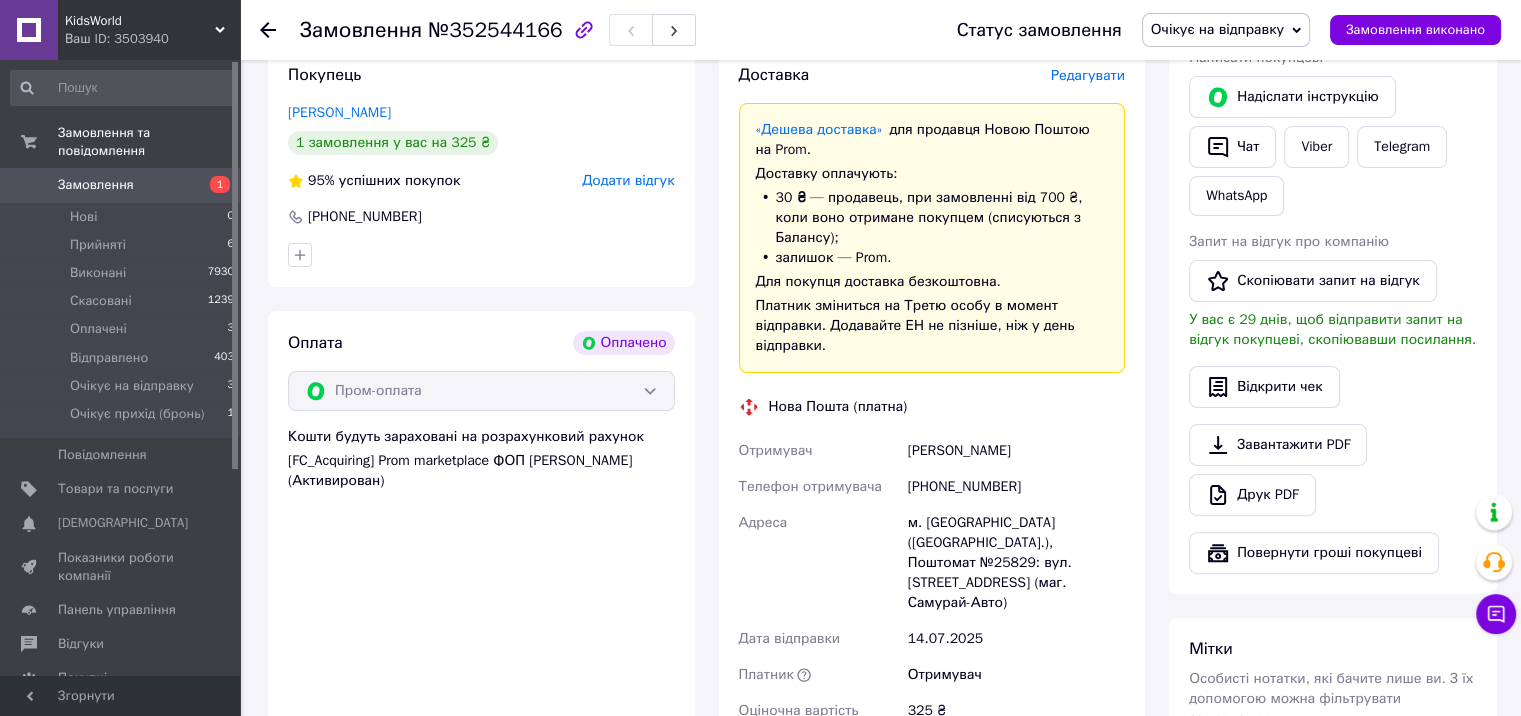 click on "м. [GEOGRAPHIC_DATA] ([GEOGRAPHIC_DATA].), Поштомат №25829: вул. [STREET_ADDRESS] (маг. Самурай-Авто)" at bounding box center [1016, 563] 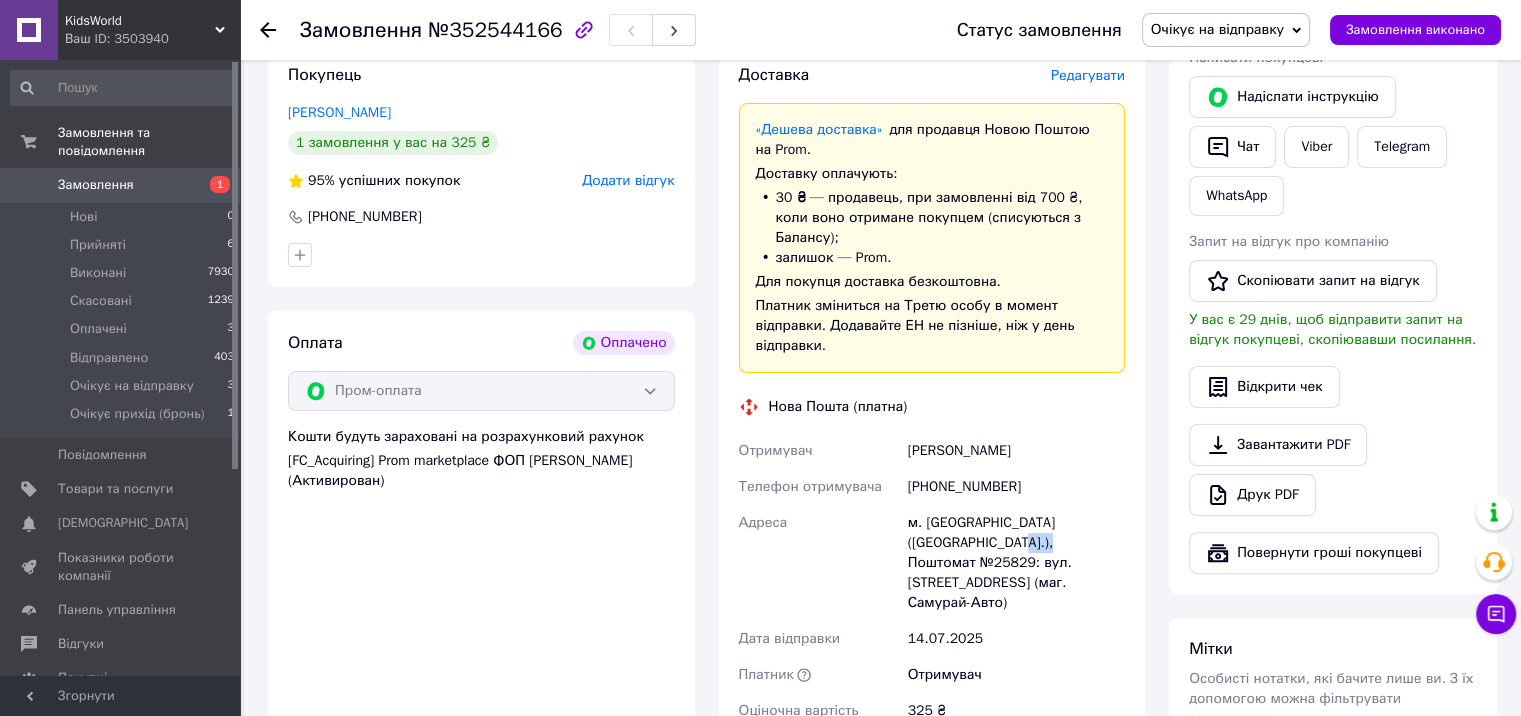 drag, startPoint x: 1004, startPoint y: 542, endPoint x: 921, endPoint y: 417, distance: 150.04666 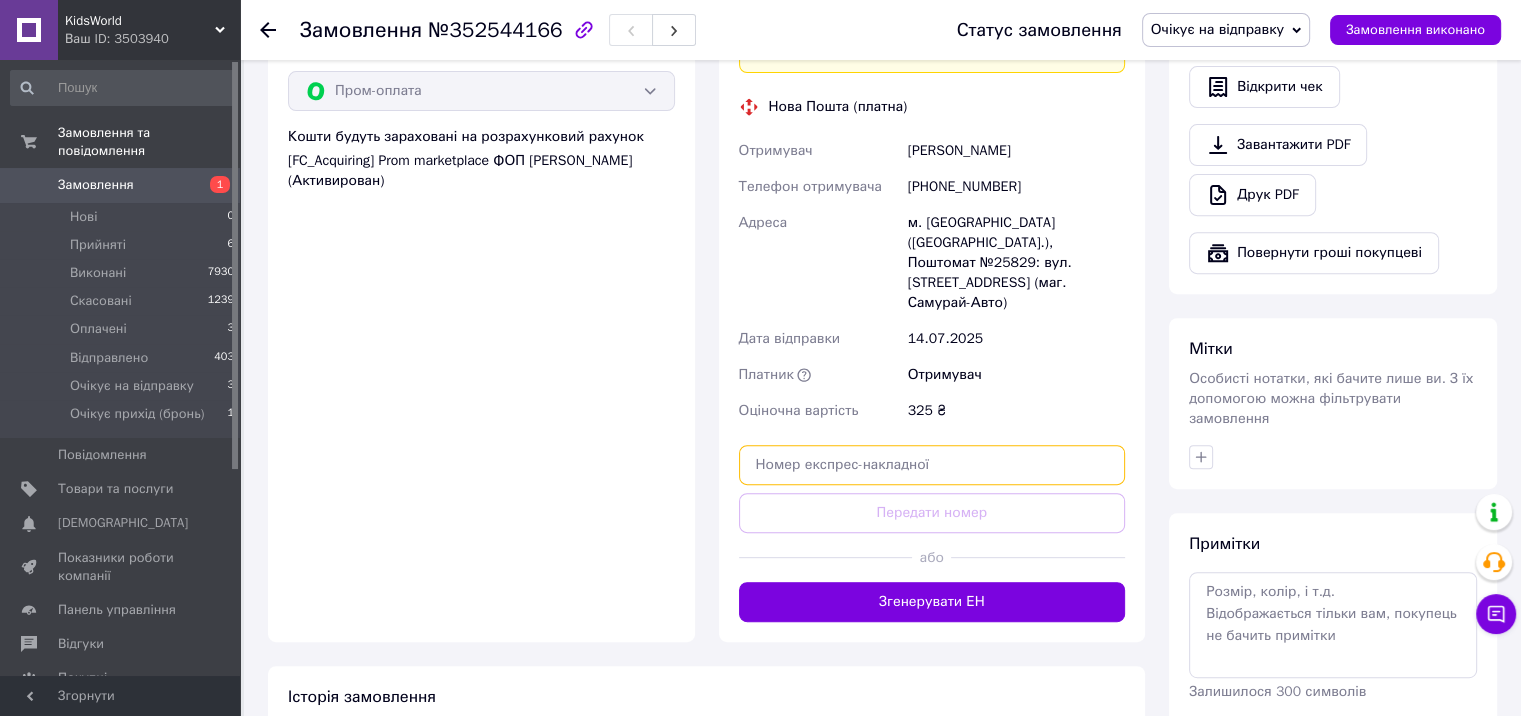 click at bounding box center (932, 465) 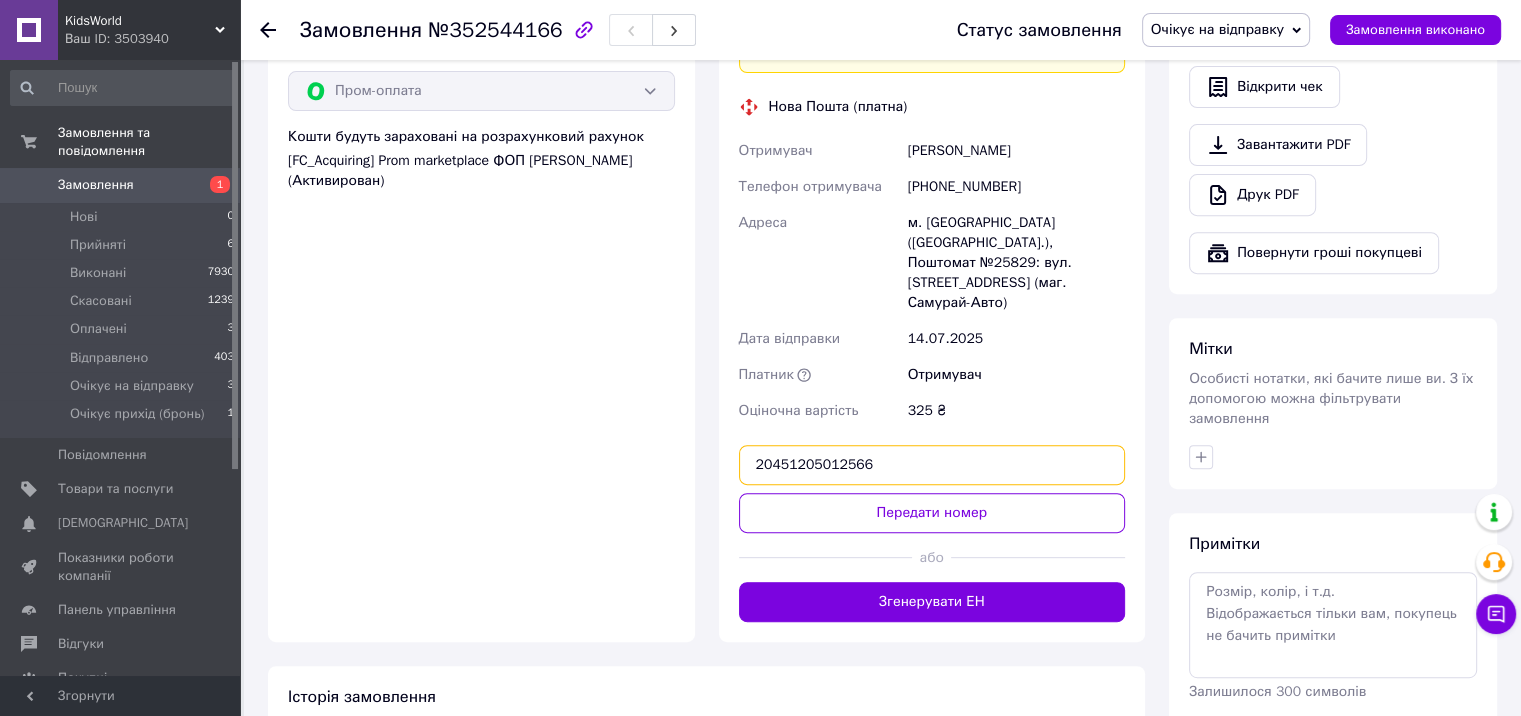 type on "20451205012566" 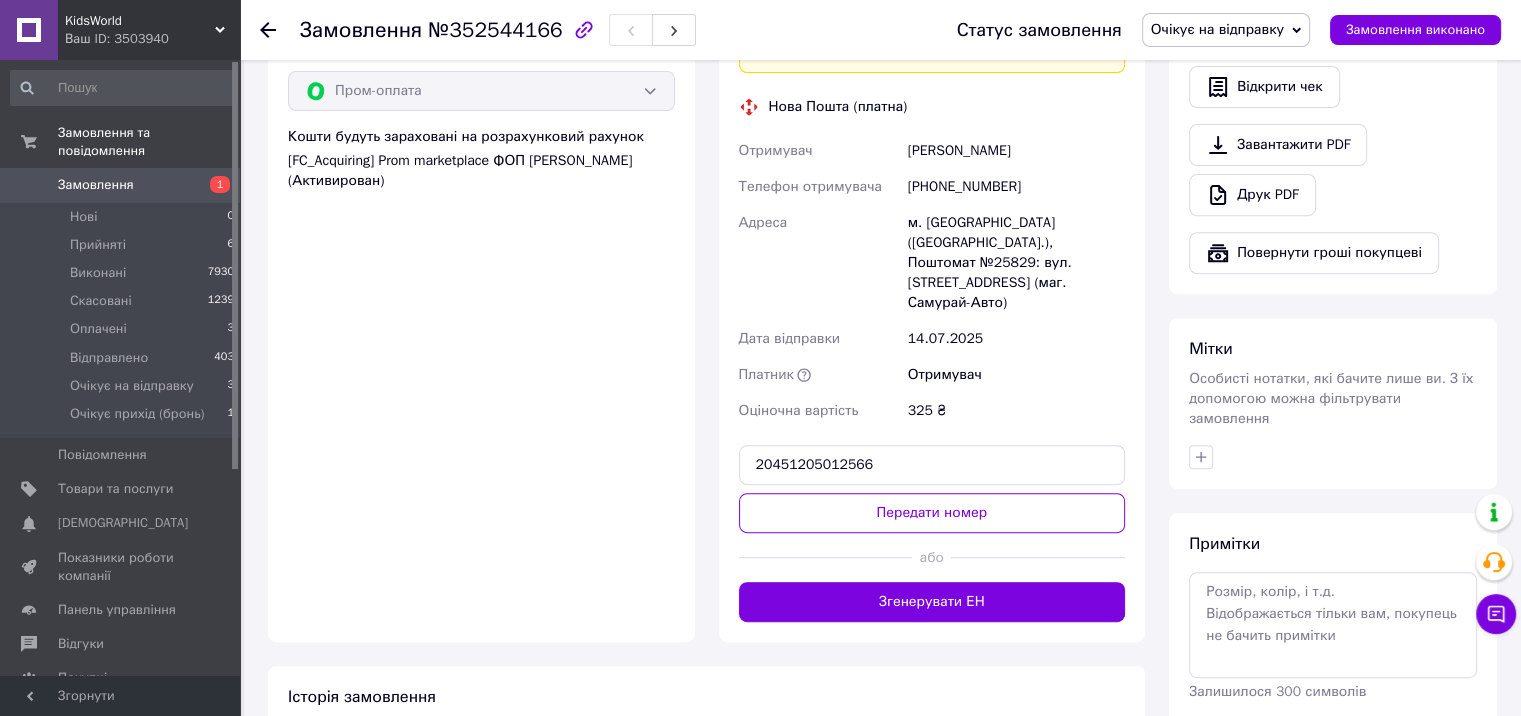 click on "Передати номер" at bounding box center [932, 513] 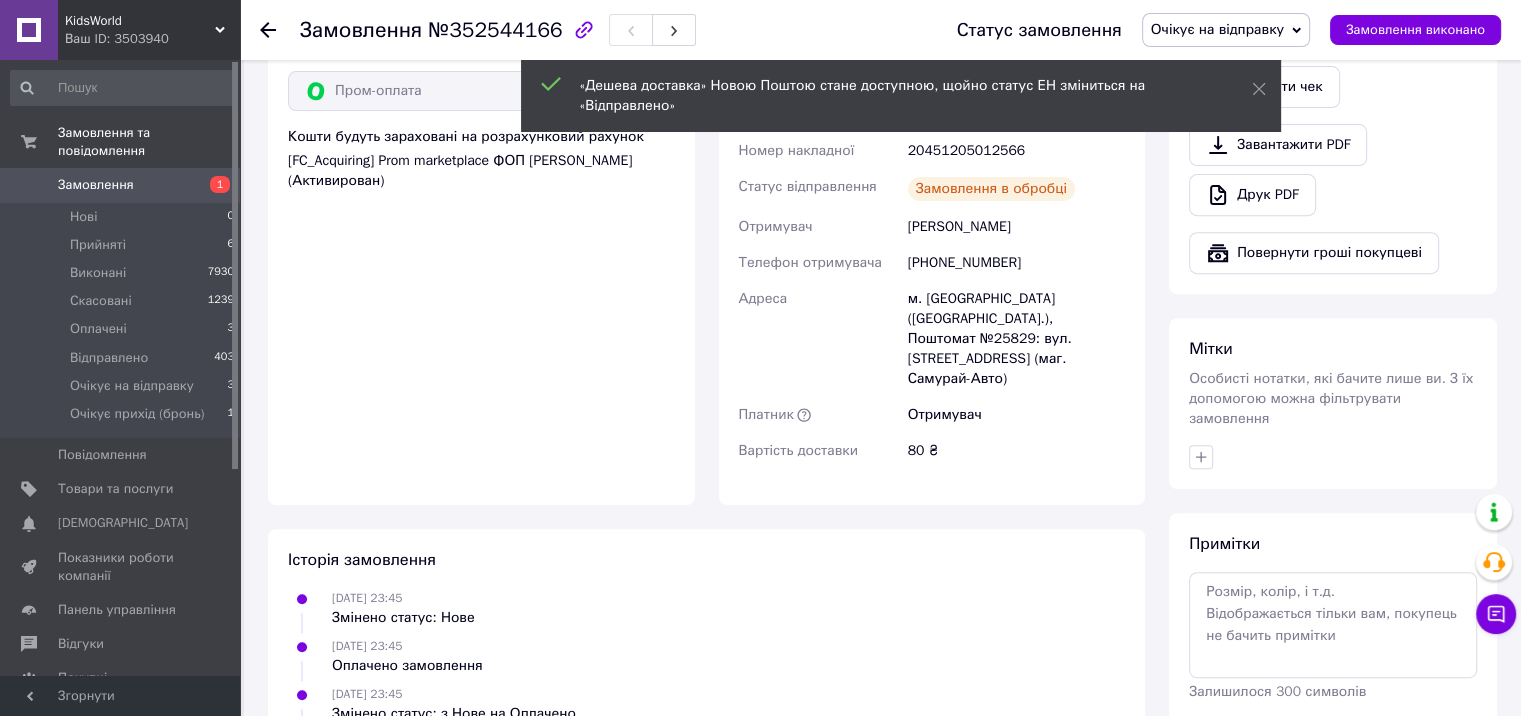 click on "Очікує на відправку" at bounding box center [1217, 29] 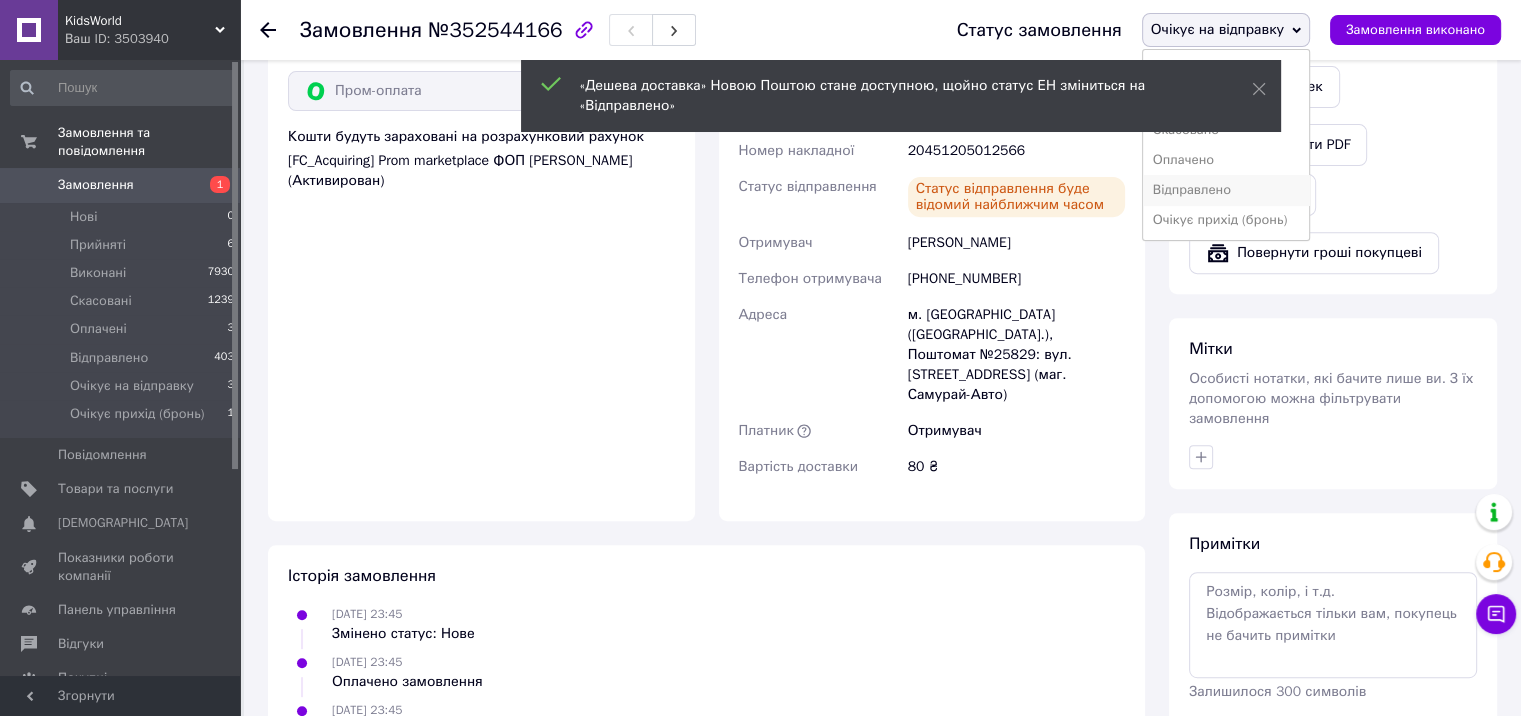click on "Відправлено" at bounding box center (1226, 190) 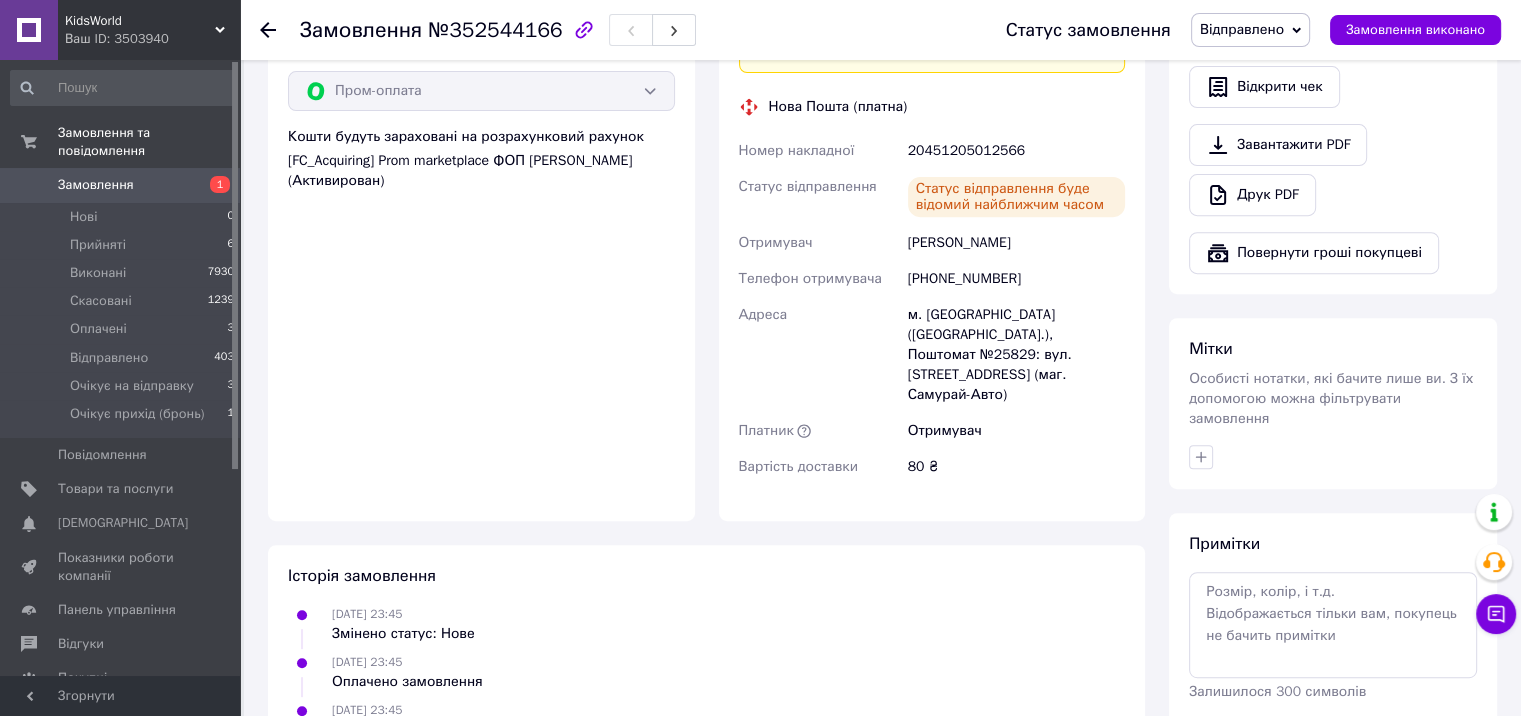 scroll, scrollTop: 537, scrollLeft: 0, axis: vertical 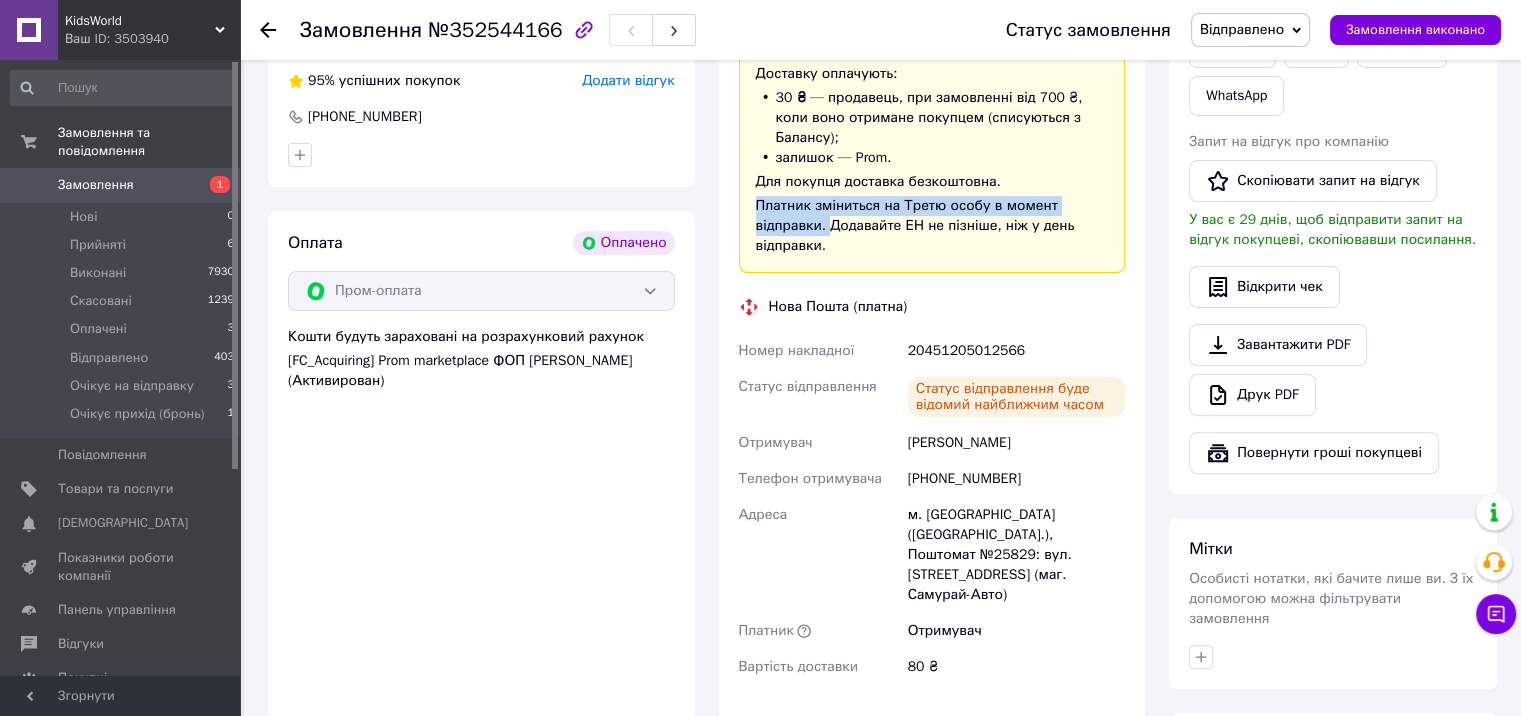 drag, startPoint x: 753, startPoint y: 208, endPoint x: 828, endPoint y: 231, distance: 78.44743 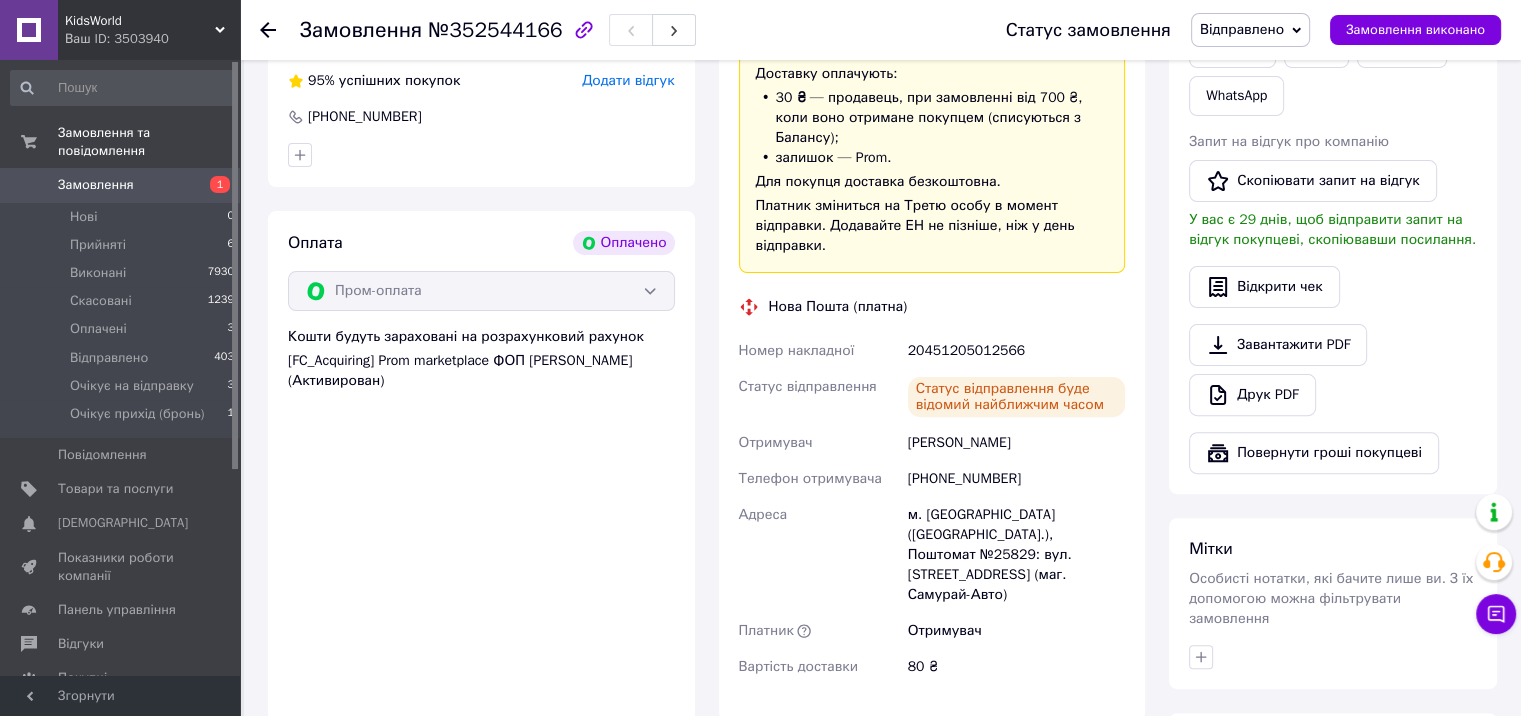 click on "м. [GEOGRAPHIC_DATA] ([GEOGRAPHIC_DATA].), Поштомат №25829: вул. [STREET_ADDRESS] (маг. Самурай-Авто)" at bounding box center [1016, 555] 